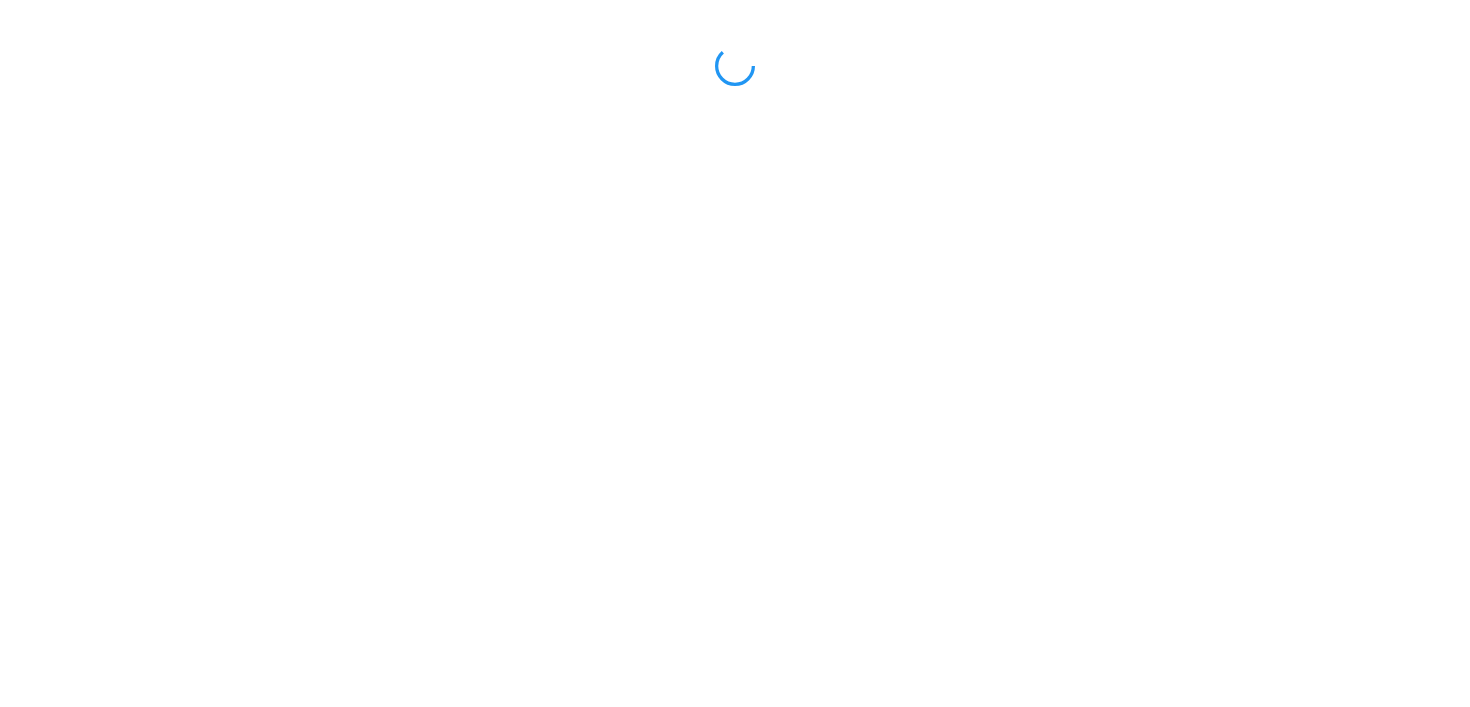 scroll, scrollTop: 0, scrollLeft: 0, axis: both 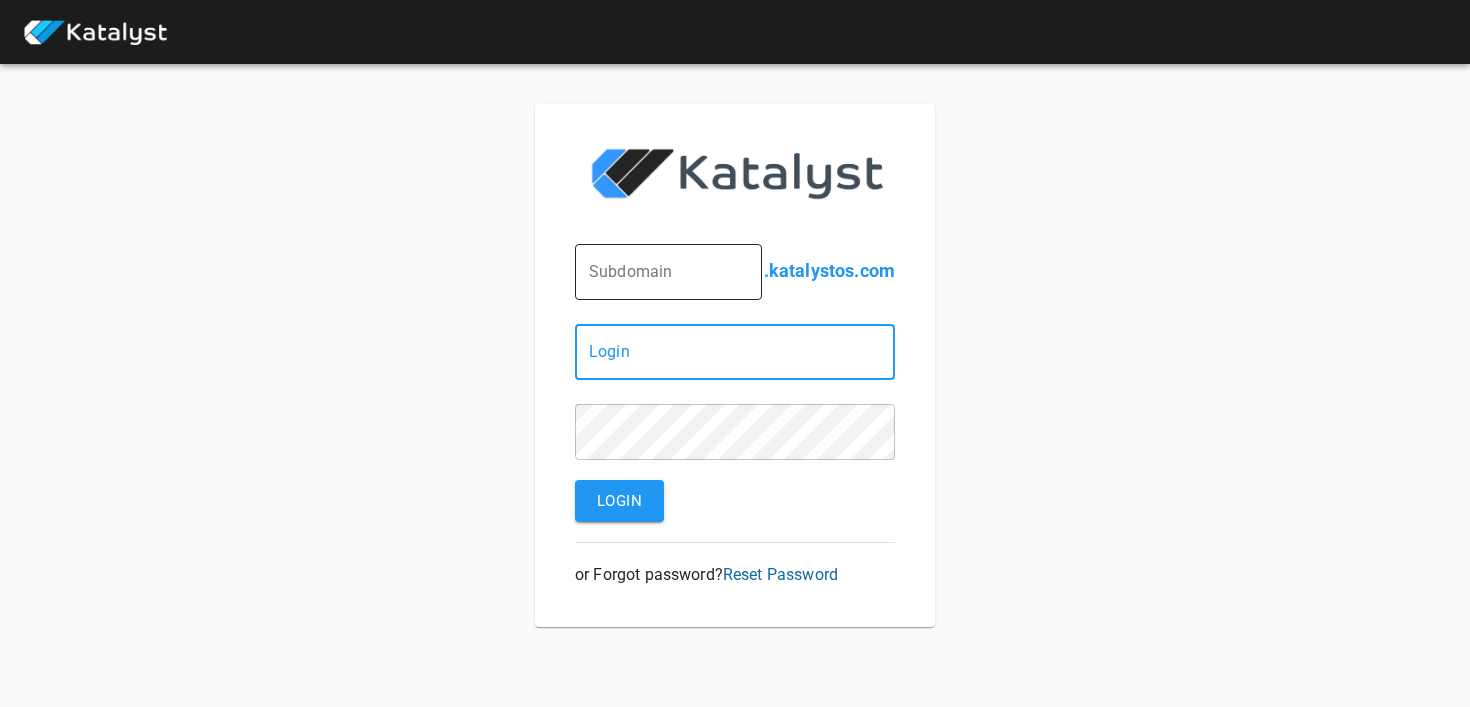 type on "[EMAIL]" 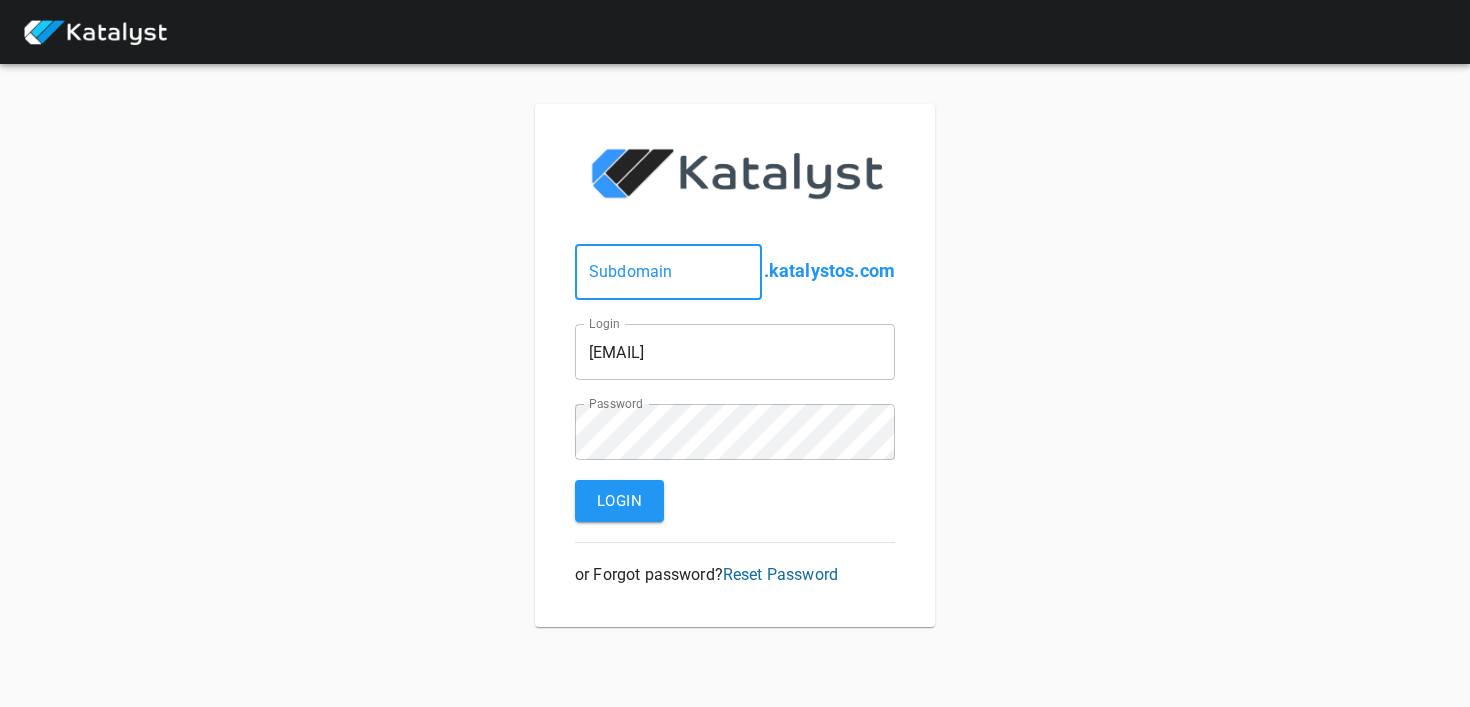 click at bounding box center [668, 272] 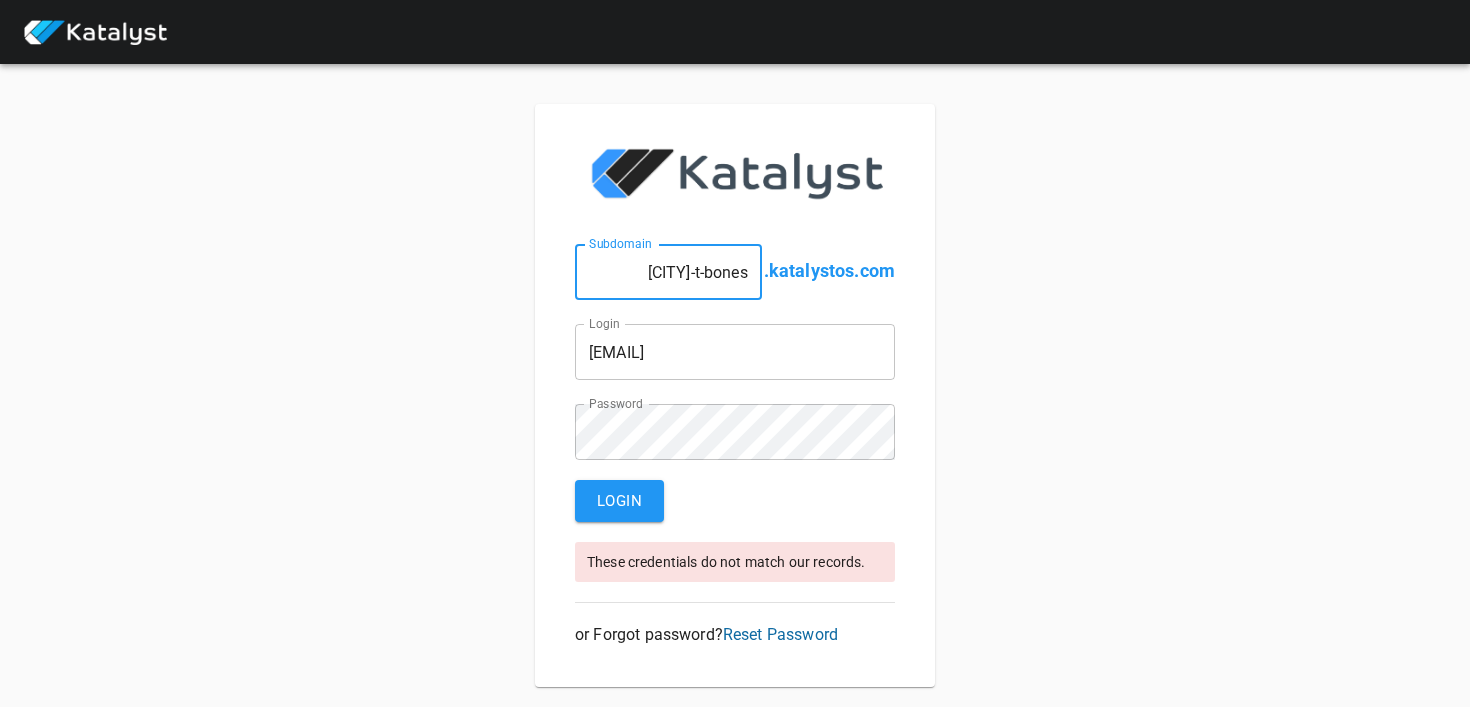 drag, startPoint x: 753, startPoint y: 282, endPoint x: 611, endPoint y: 275, distance: 142.17242 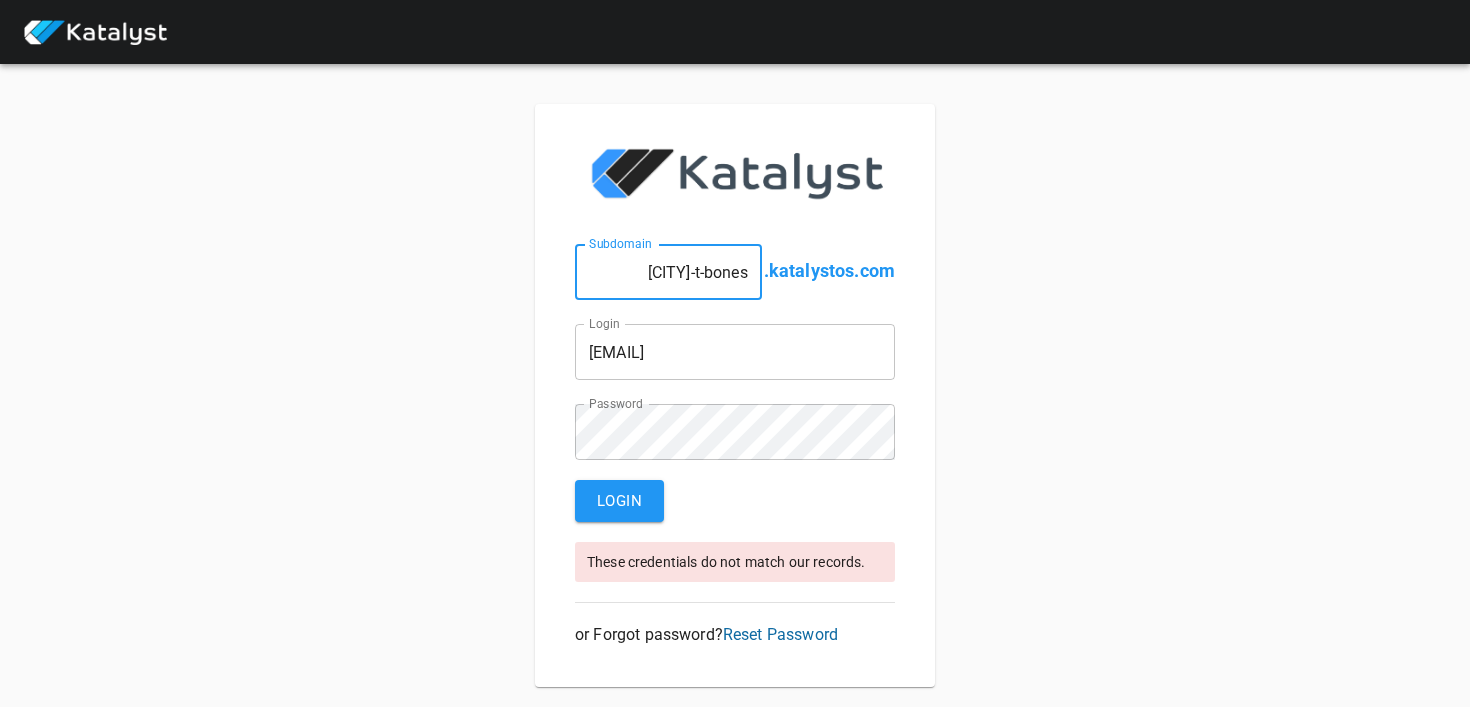 click on "[CITY]-t-bones" at bounding box center [668, 272] 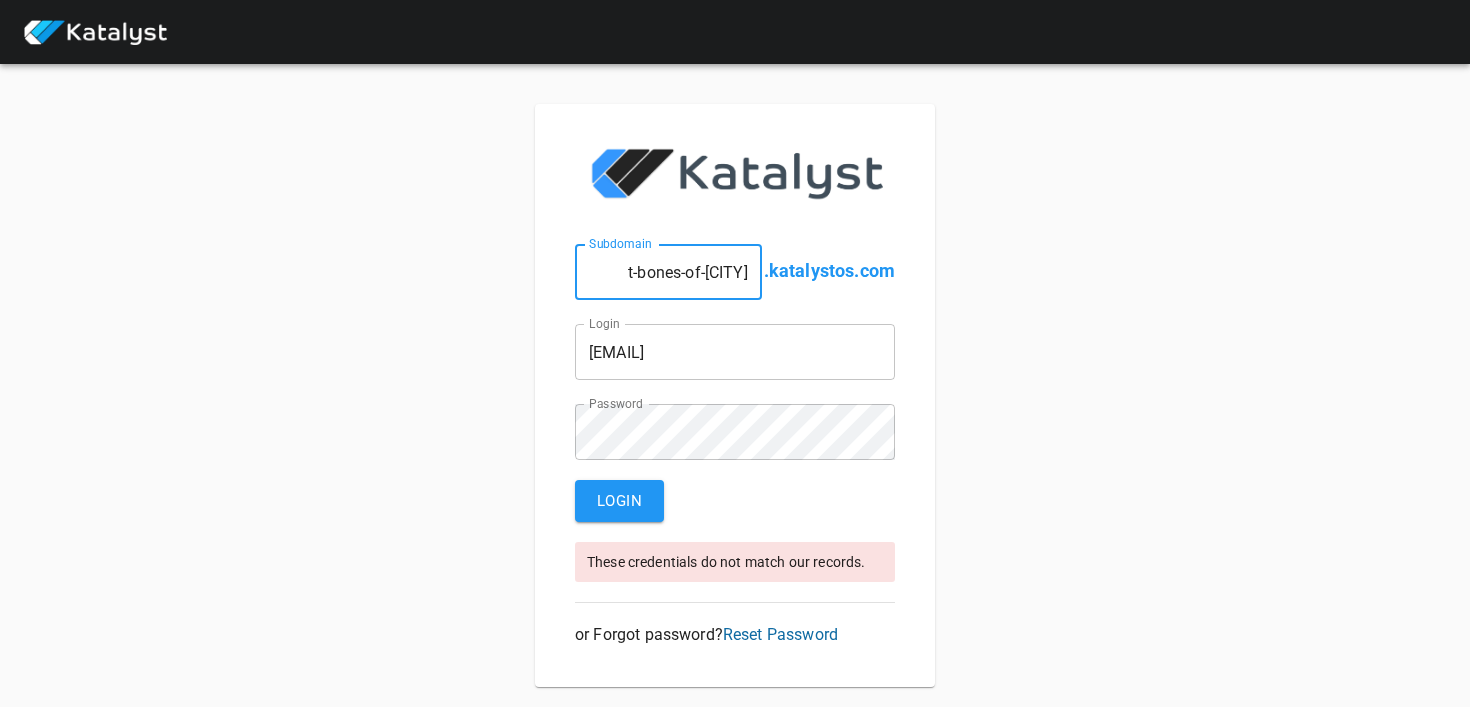 drag, startPoint x: 760, startPoint y: 275, endPoint x: 507, endPoint y: 242, distance: 255.1431 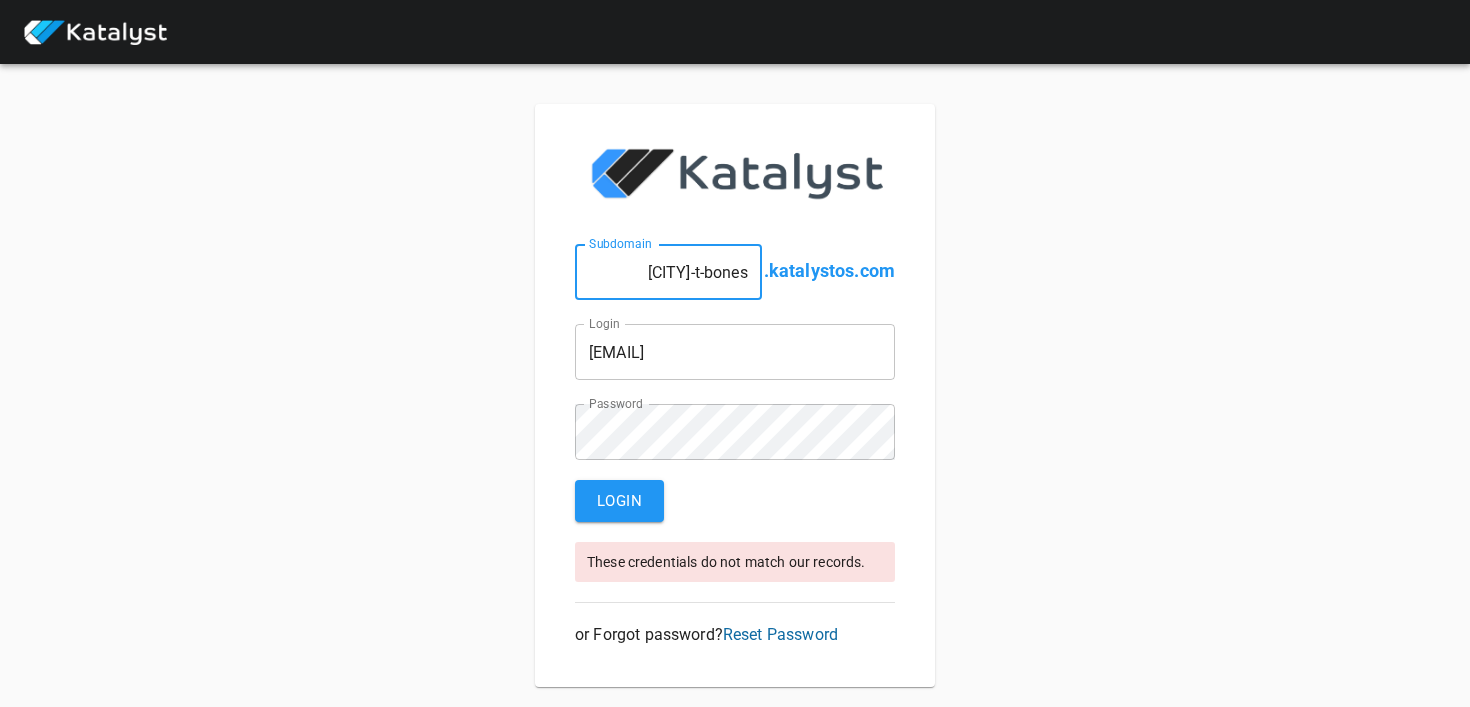 drag, startPoint x: 760, startPoint y: 271, endPoint x: 557, endPoint y: 251, distance: 203.98285 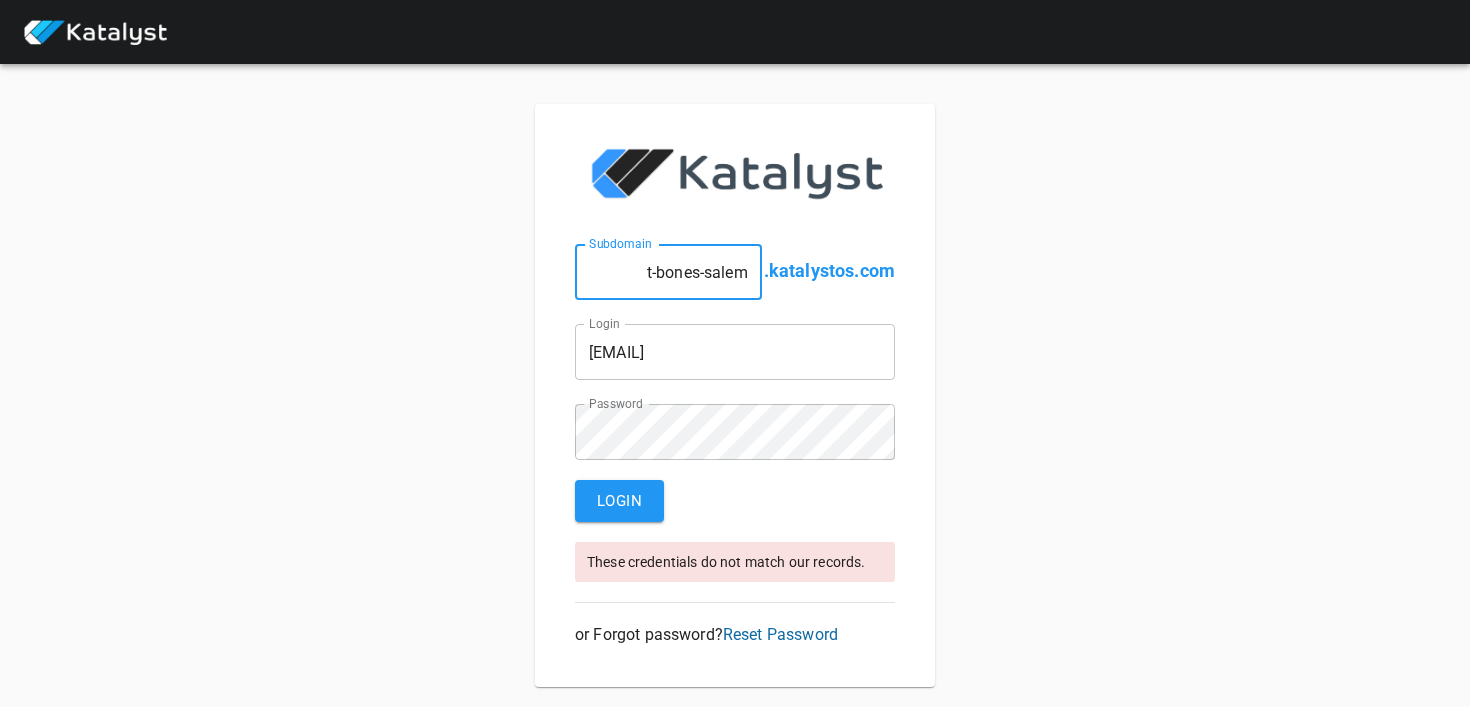 type on "t-bones-salem" 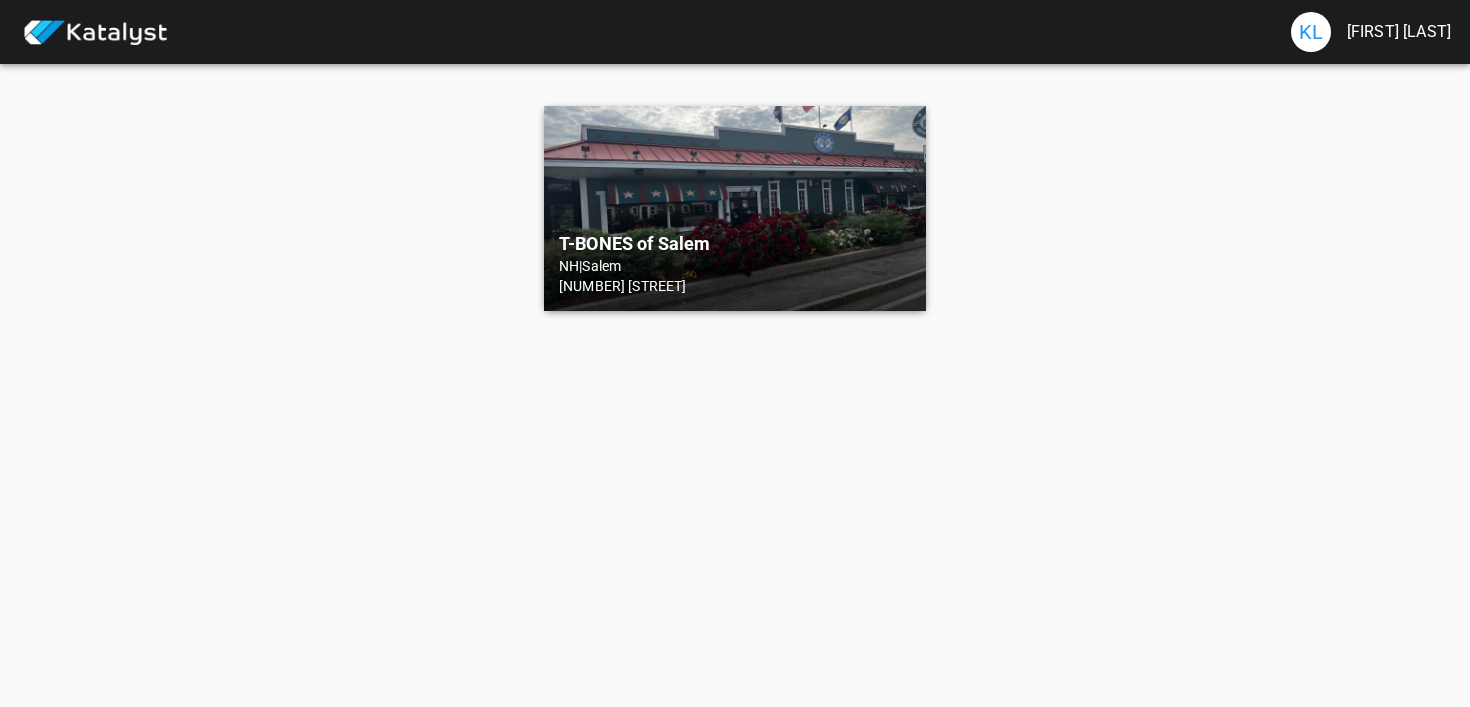 click on "T-BONES of [CITY] [STATE]  |  [CITY] [NUMBER] [STREET]" at bounding box center [735, 208] 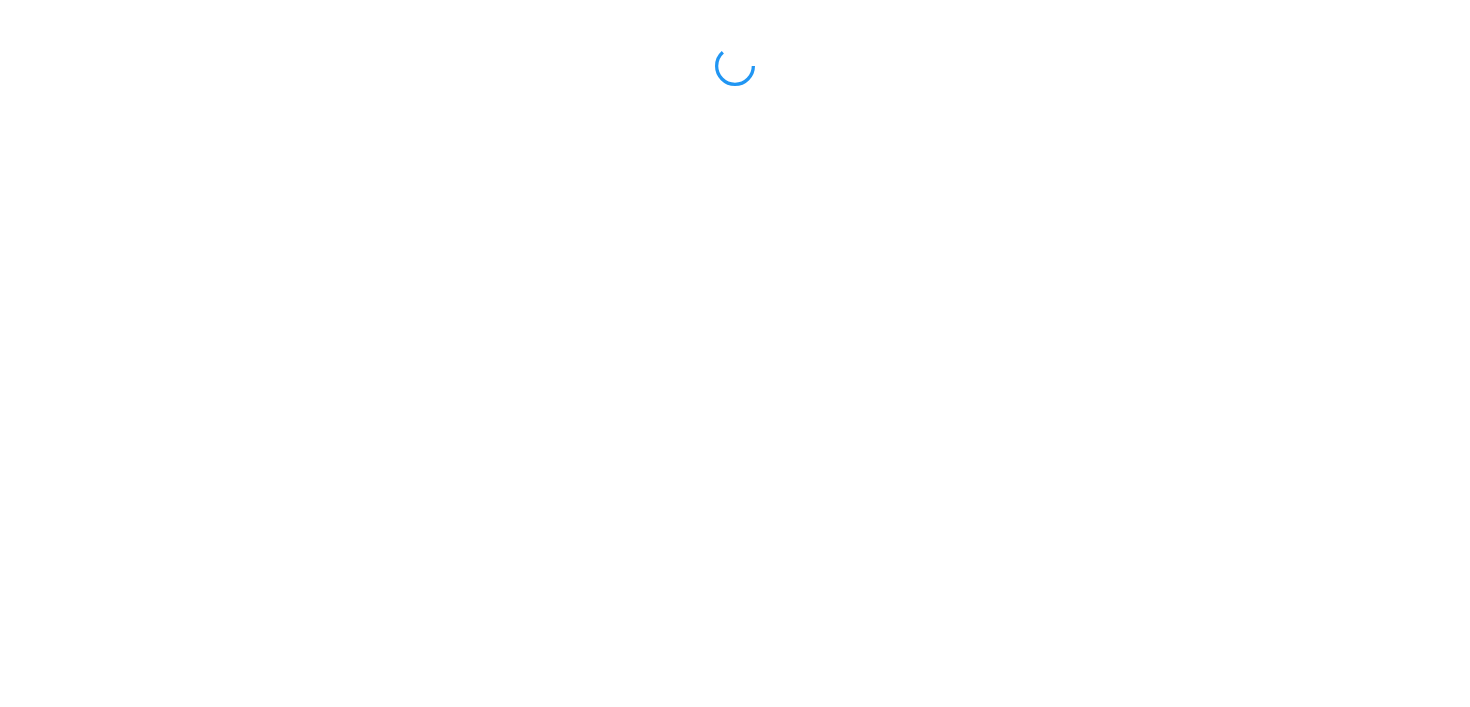scroll, scrollTop: 0, scrollLeft: 0, axis: both 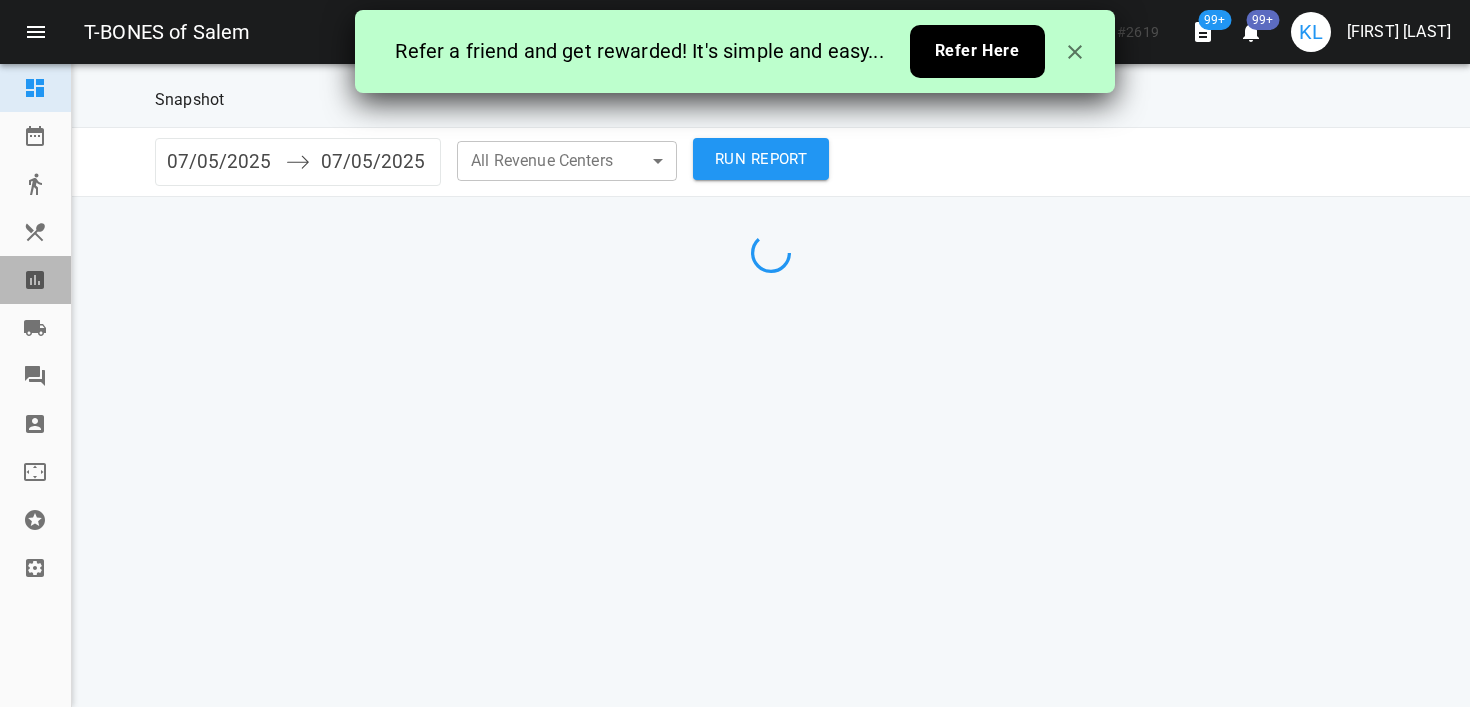 click at bounding box center [44, 280] 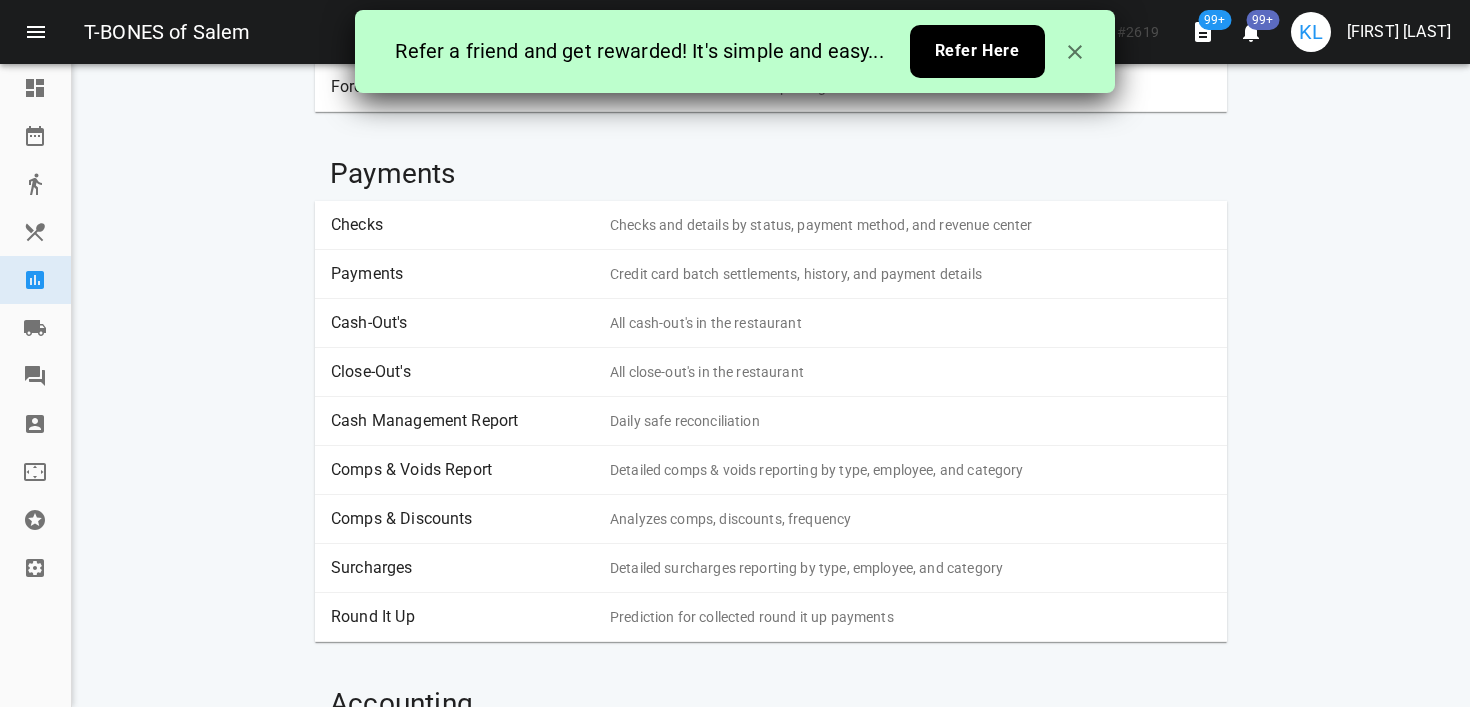 scroll, scrollTop: 381, scrollLeft: 0, axis: vertical 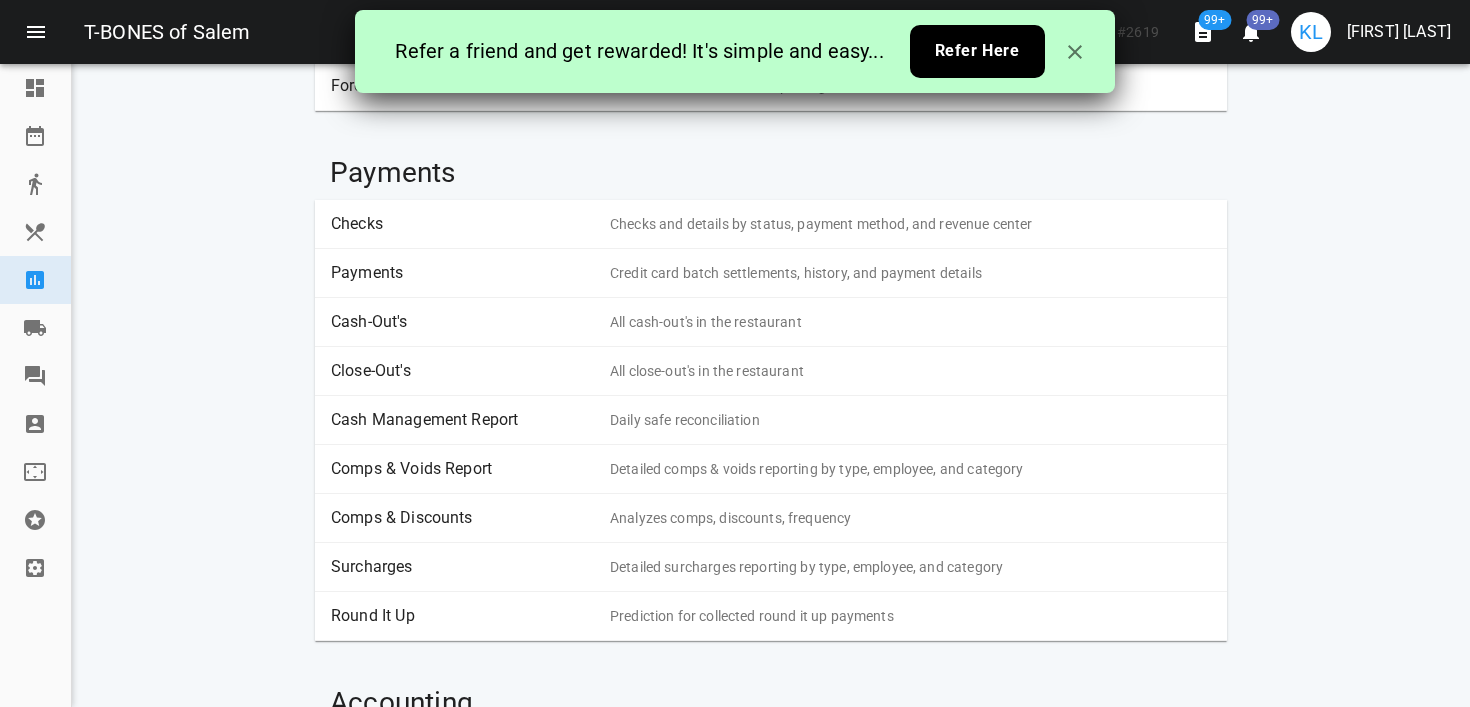 click on "Checks Checks and details by status, payment method, and revenue center" at bounding box center (771, 224) 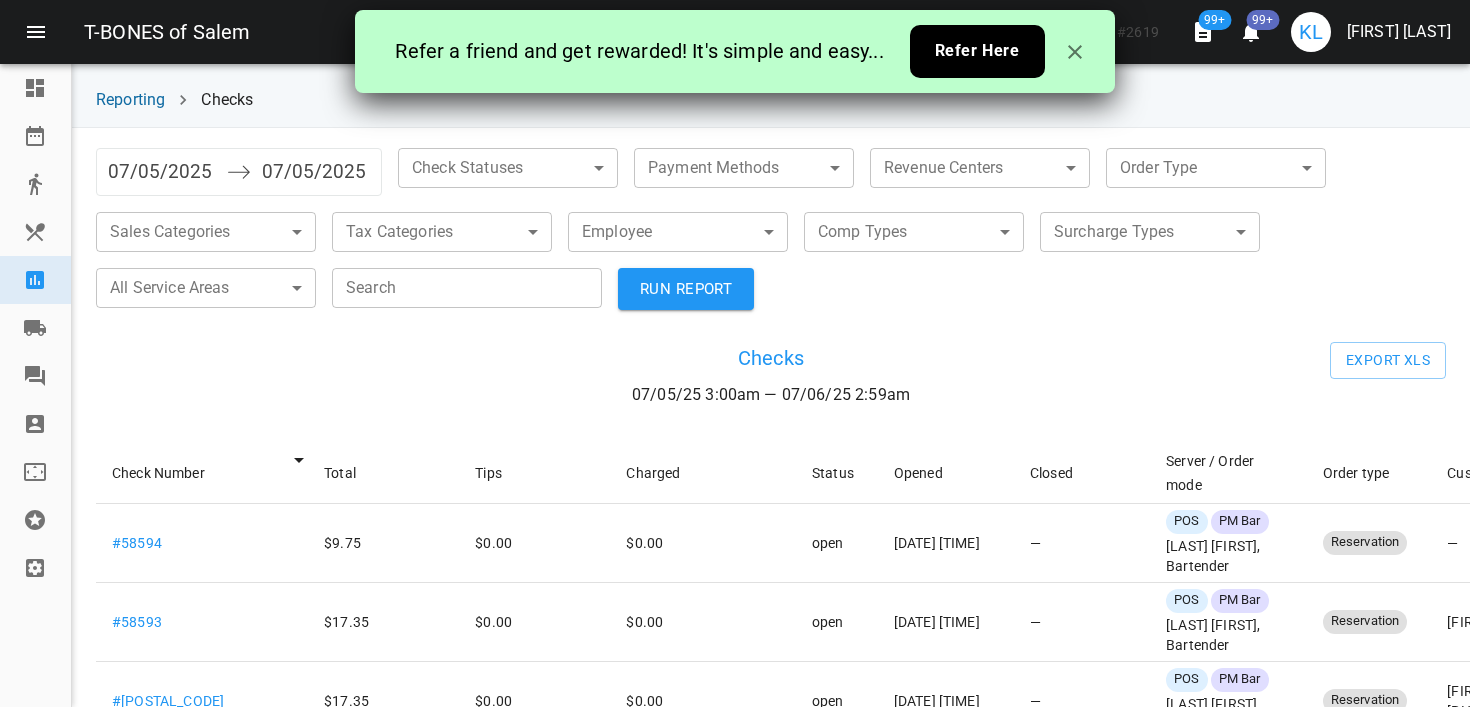 click on "Search" at bounding box center [467, 288] 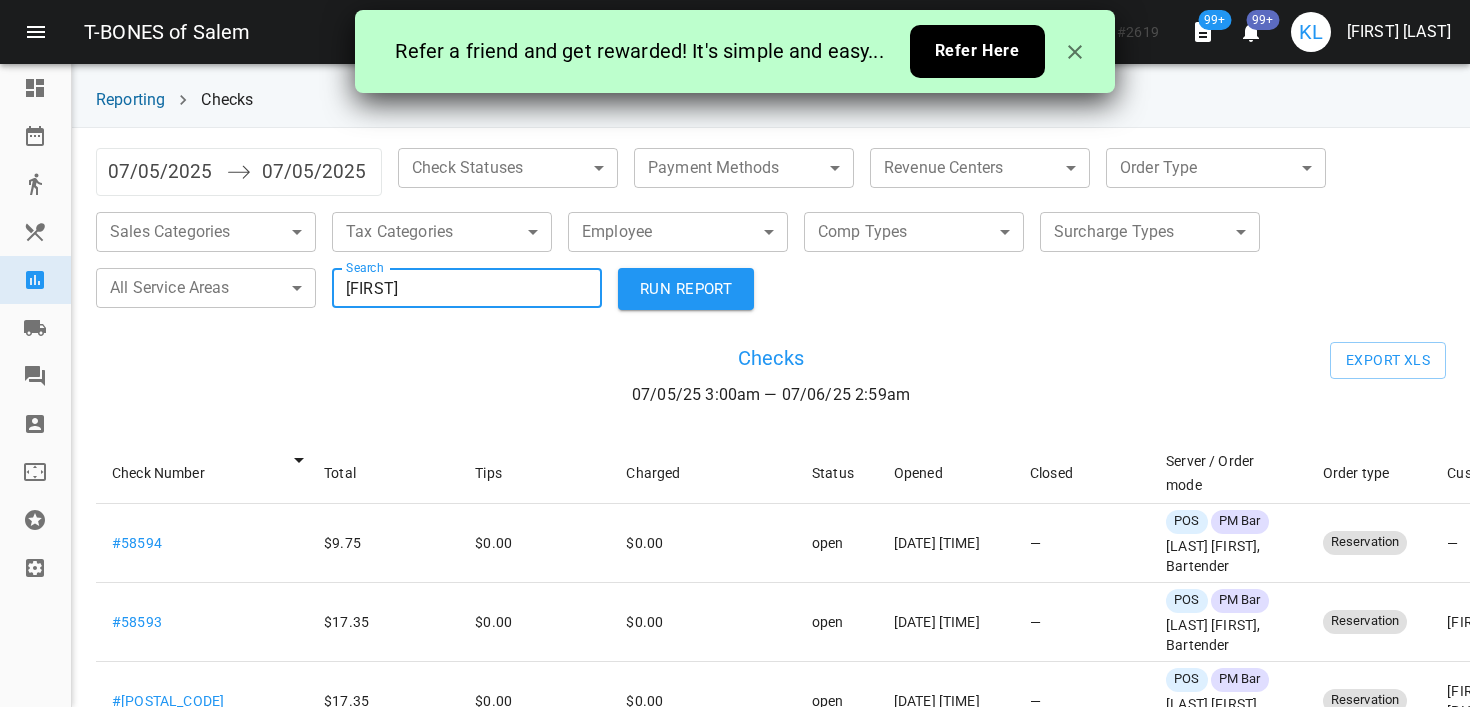 type on "[FIRST]" 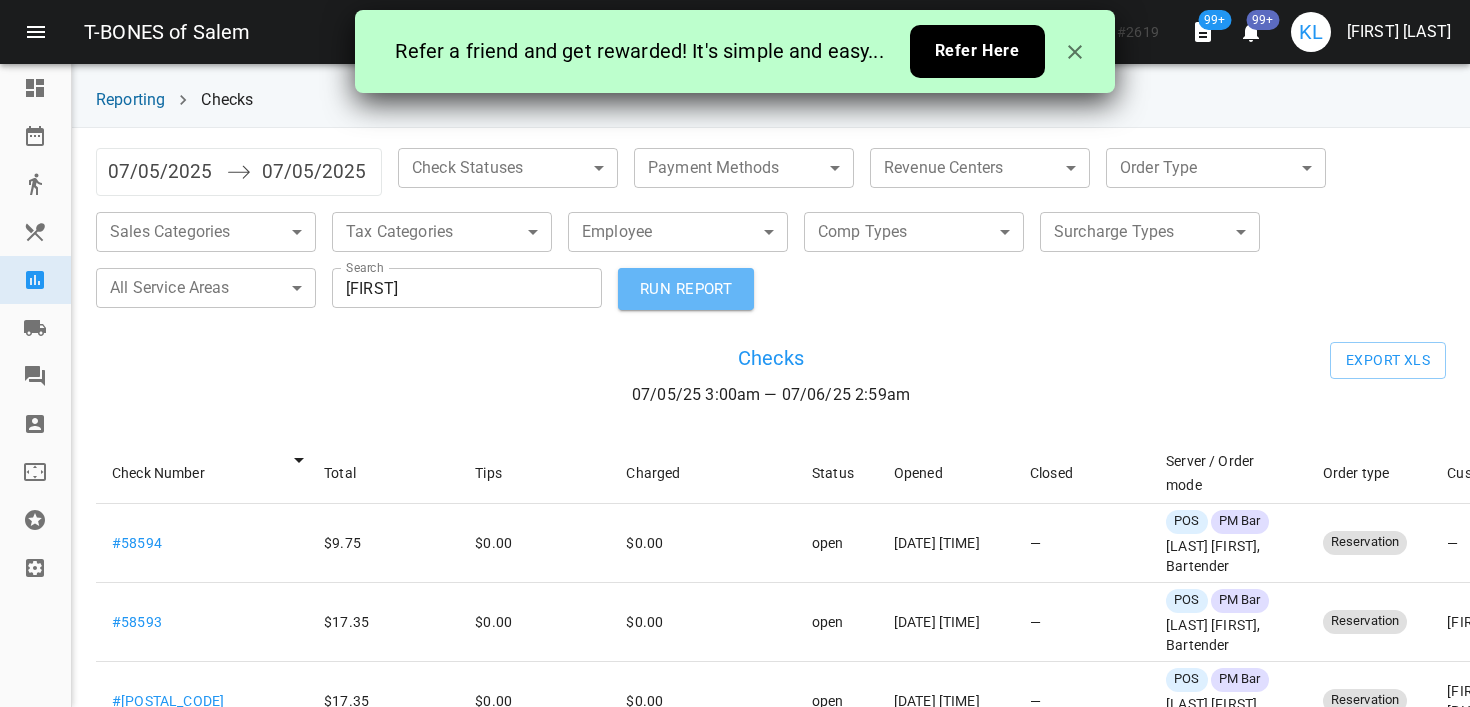 click on "RUN REPORT" at bounding box center (686, 289) 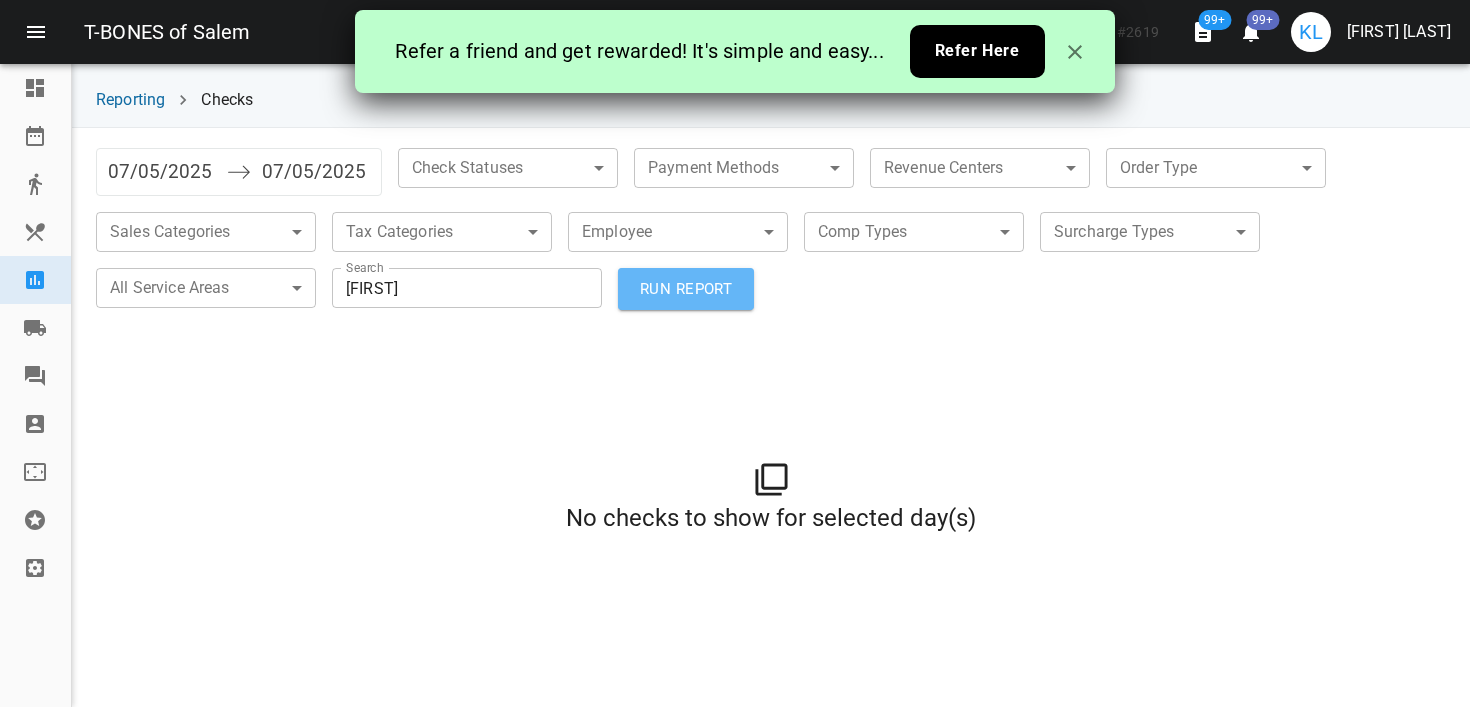 click on "RUN REPORT" at bounding box center [686, 289] 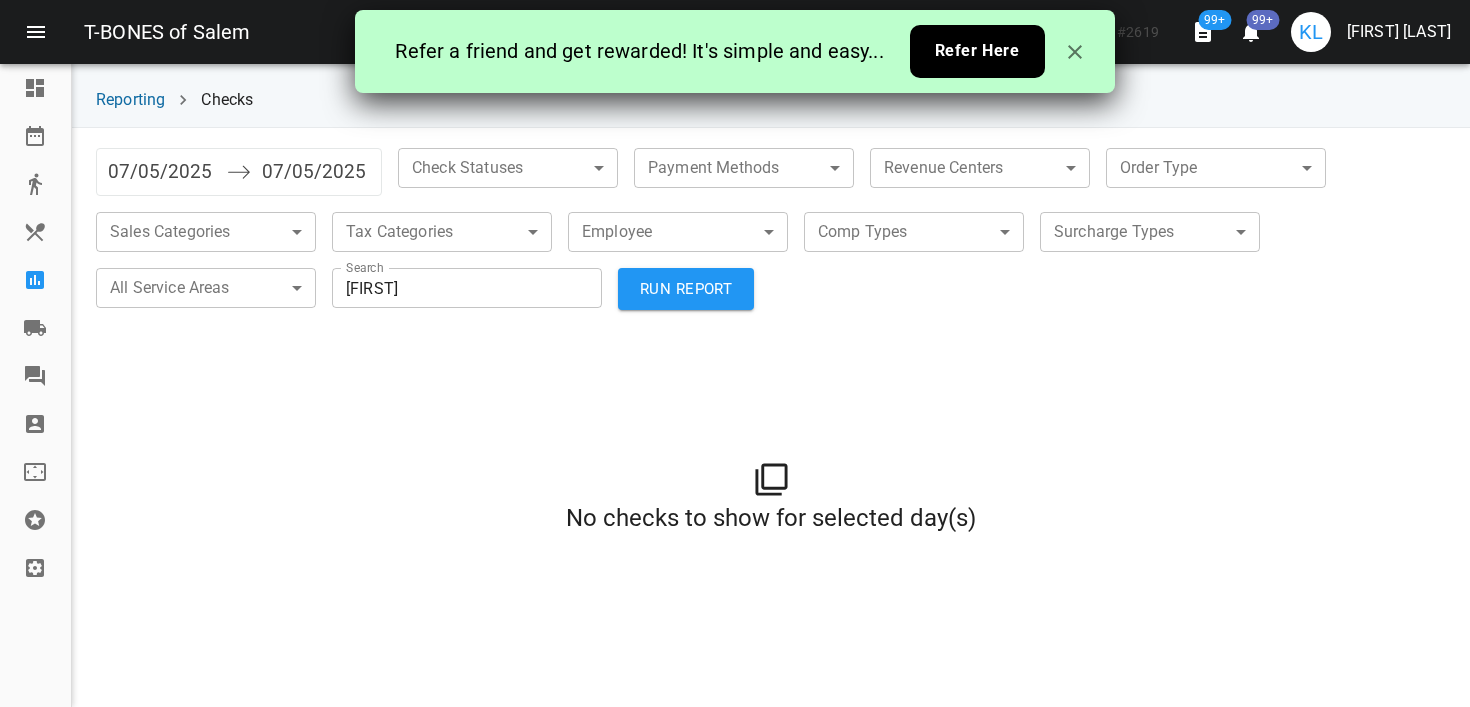 click at bounding box center (35, 280) 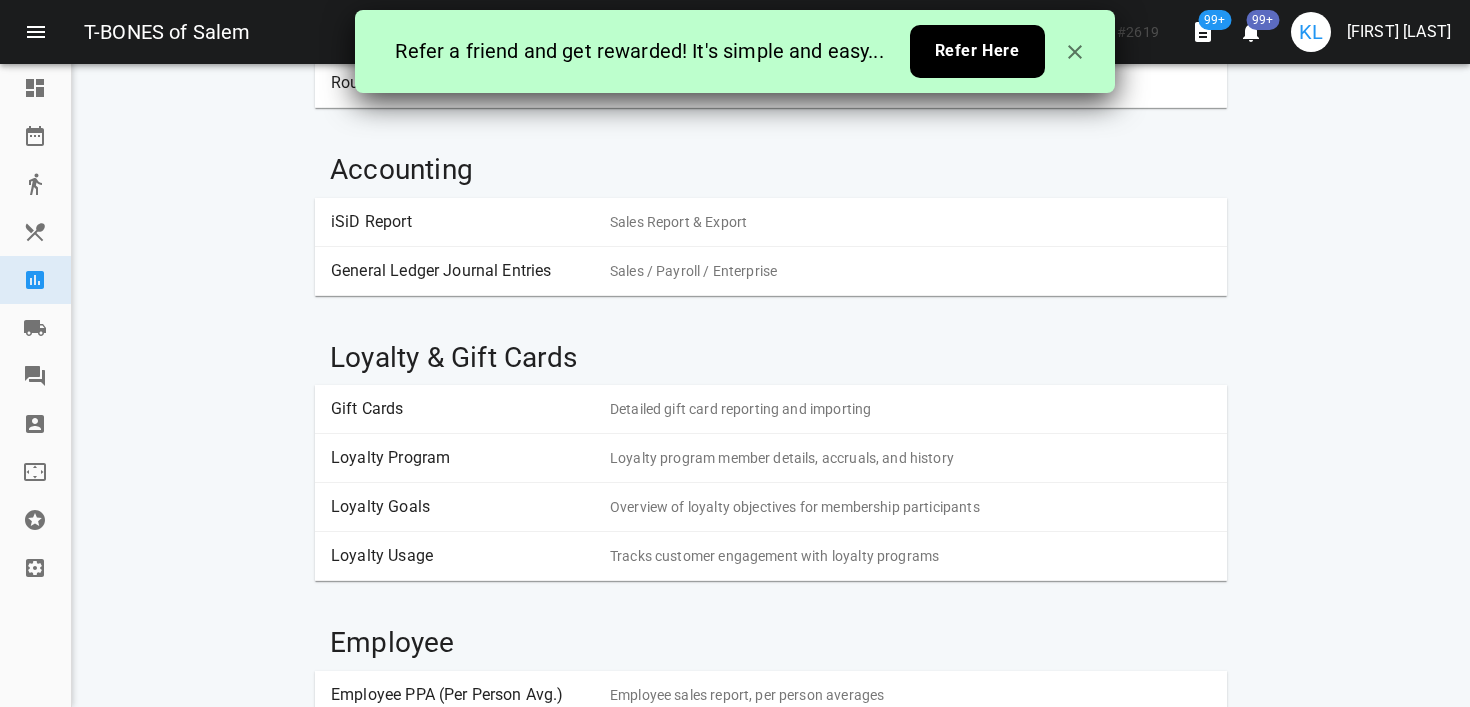 scroll, scrollTop: 1175, scrollLeft: 0, axis: vertical 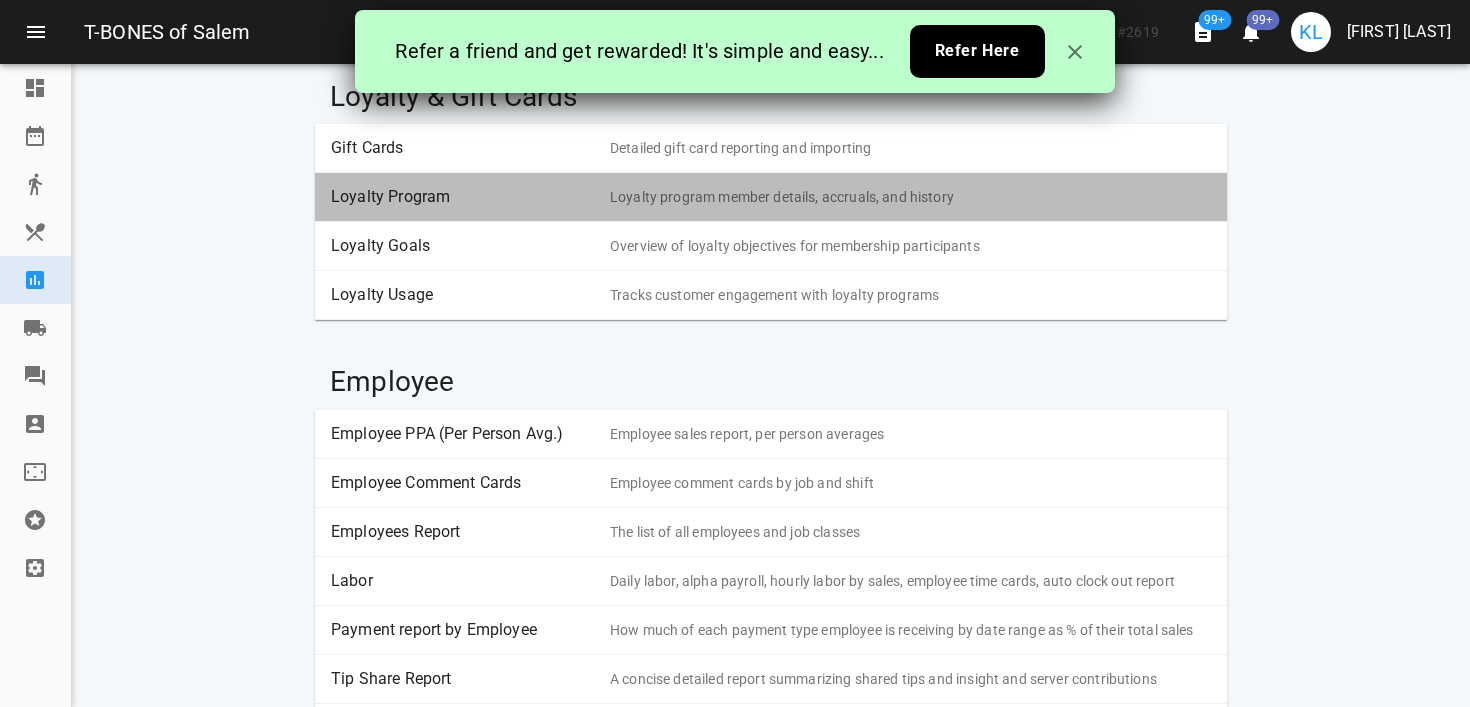 click on "Loyalty Program" at bounding box center [463, 197] 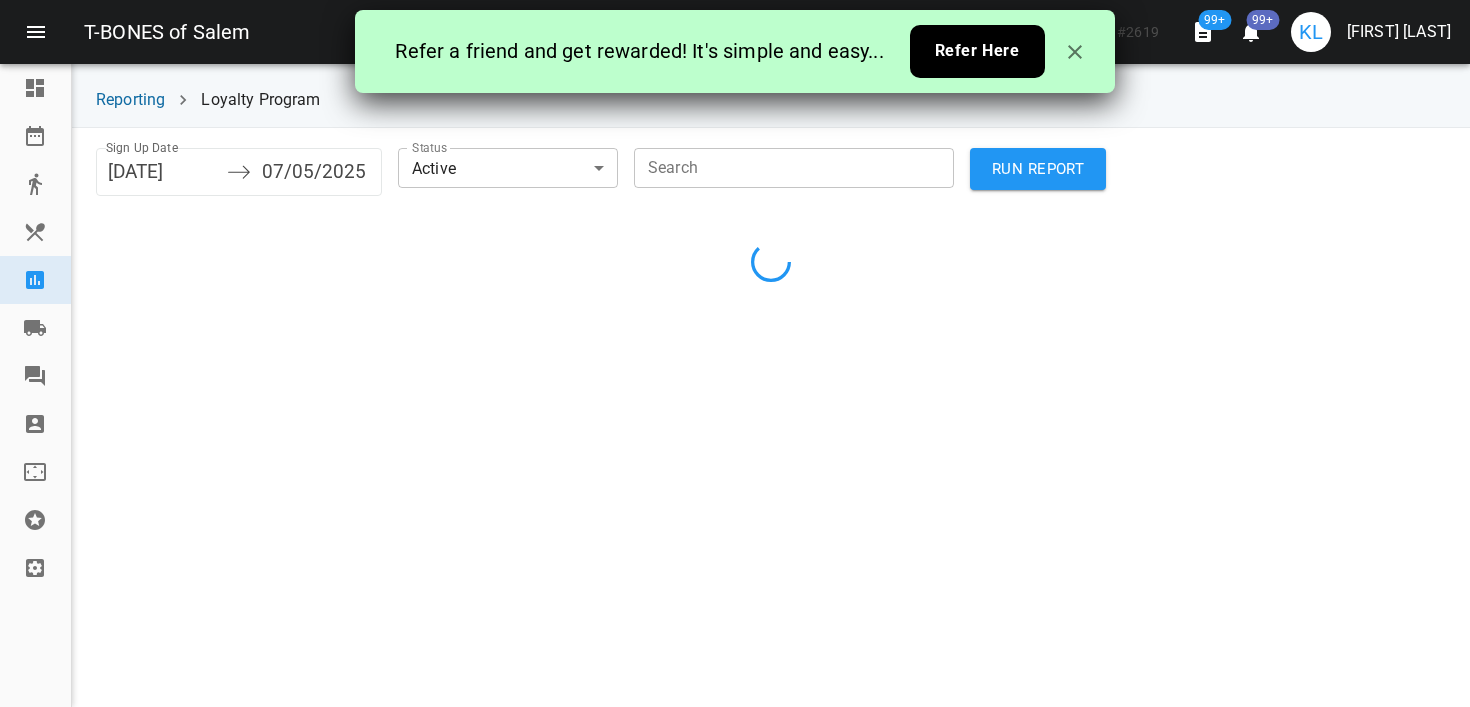 click on "Search" at bounding box center [794, 168] 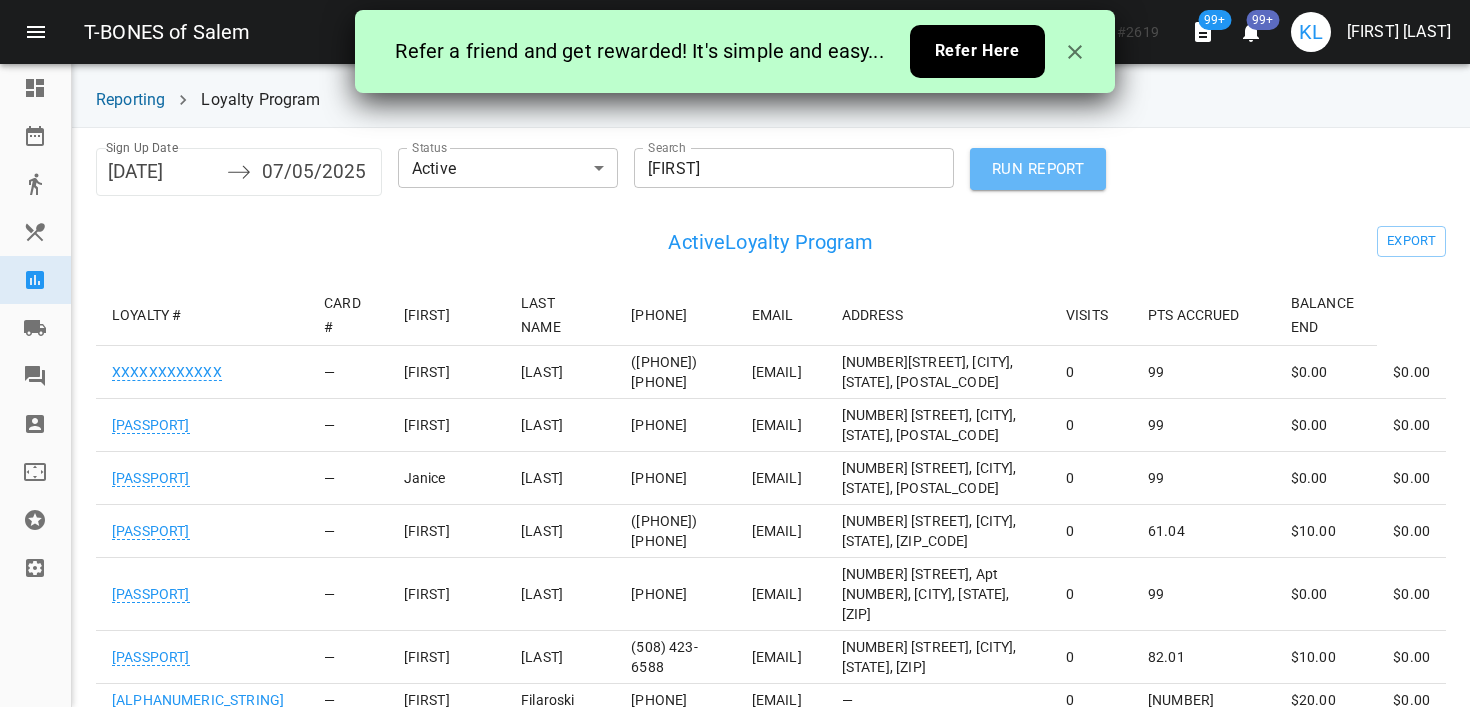 click on "RUN REPORT" at bounding box center (1038, 169) 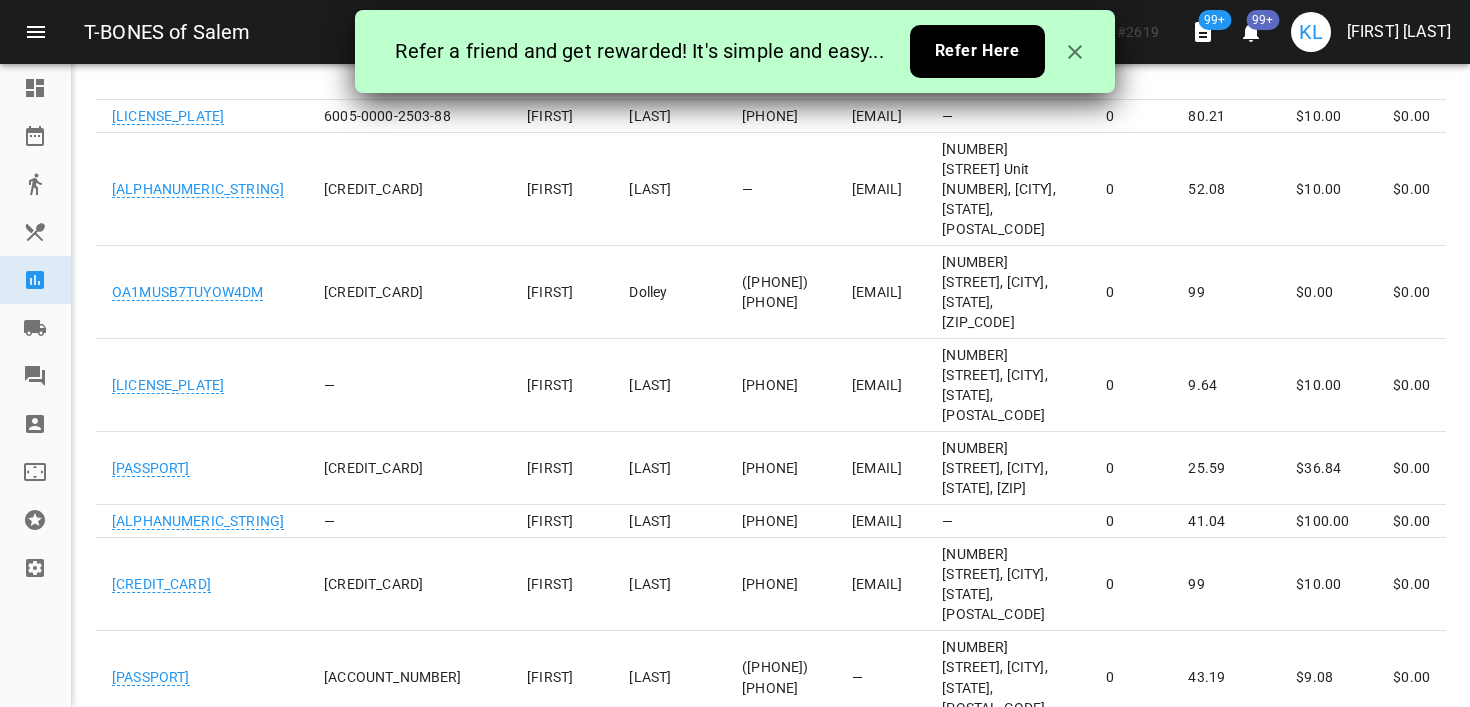 scroll, scrollTop: 0, scrollLeft: 0, axis: both 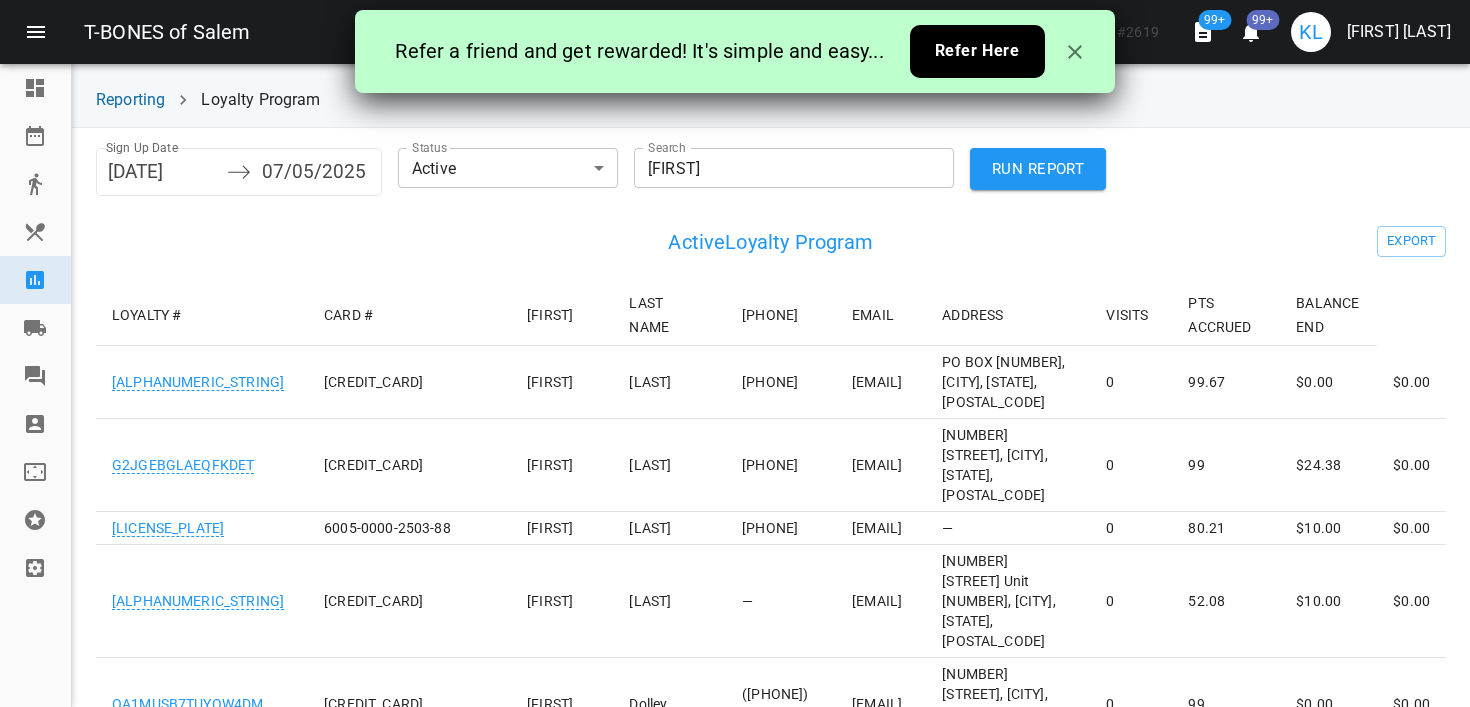 click on "[FIRST]" at bounding box center [794, 168] 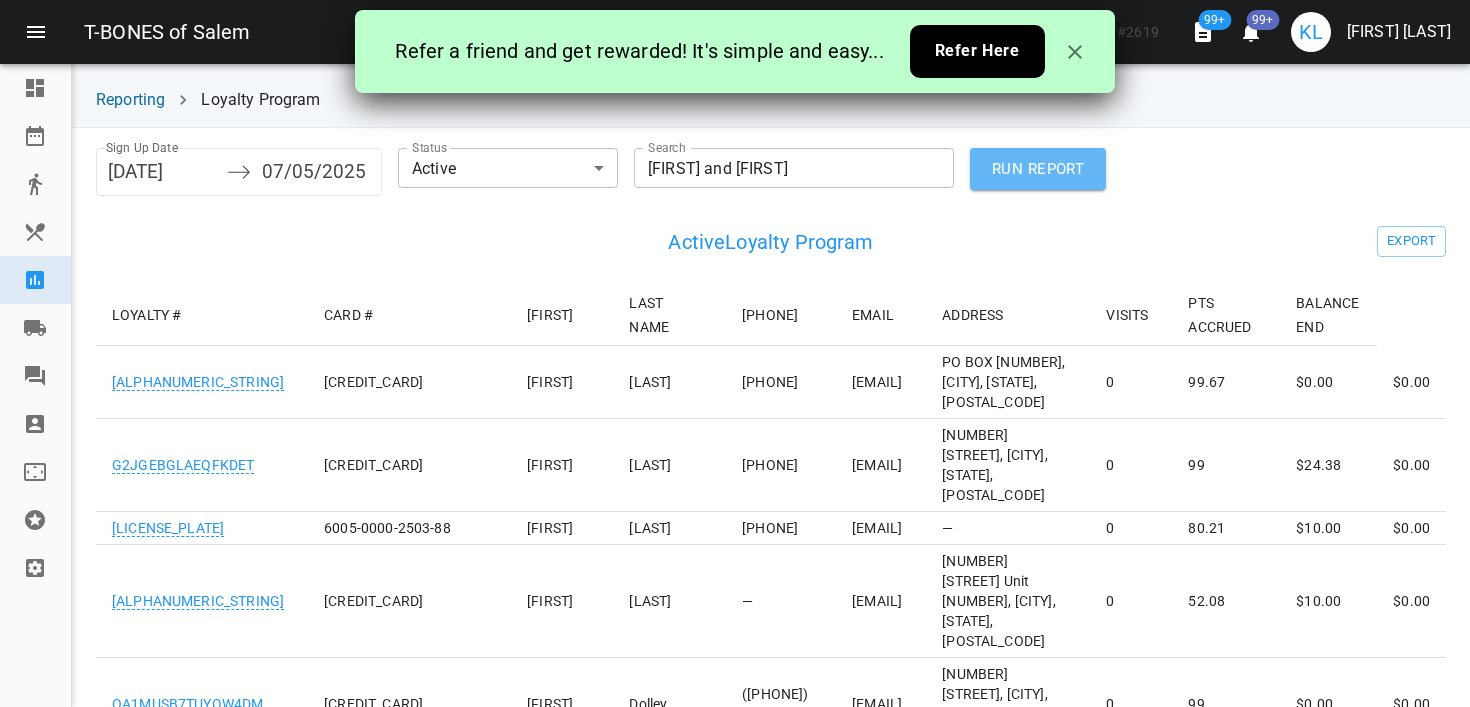 click on "RUN REPORT" at bounding box center (1038, 169) 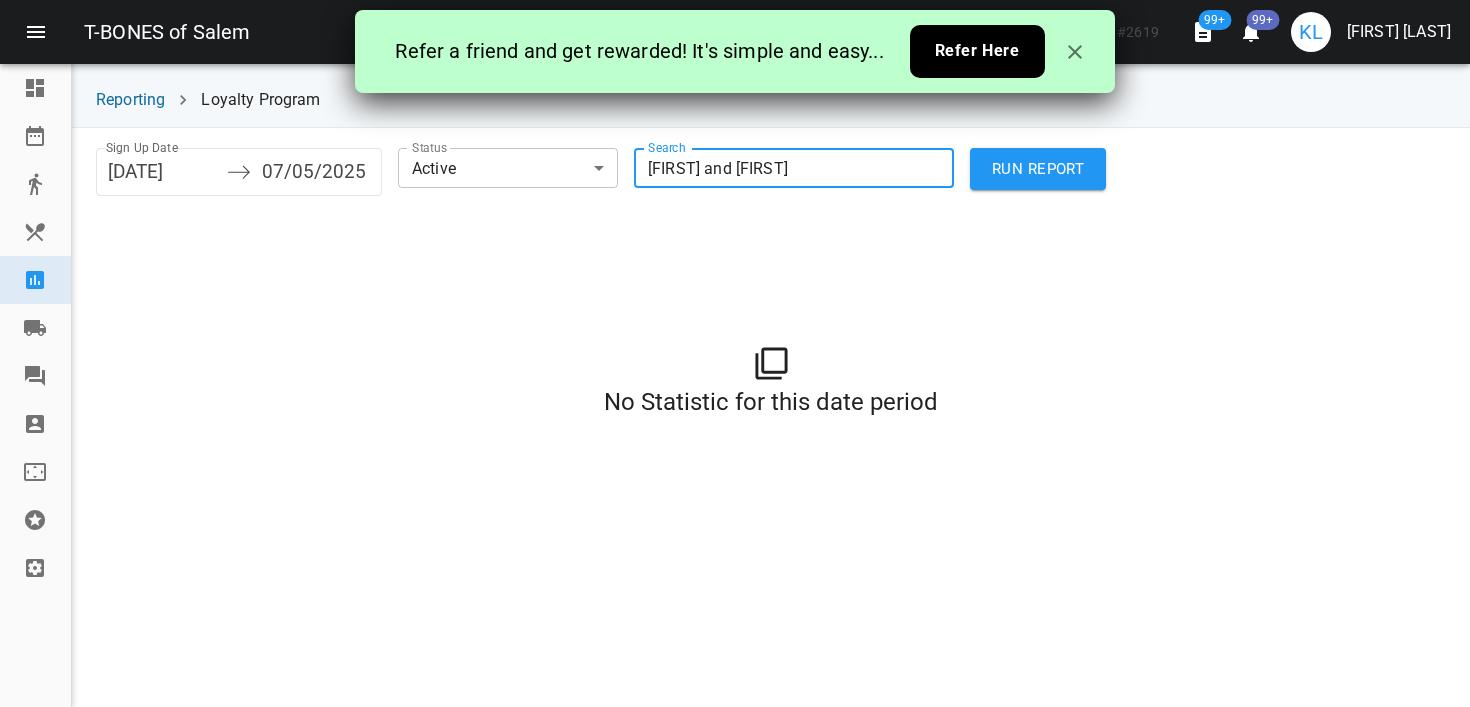 drag, startPoint x: 767, startPoint y: 166, endPoint x: 591, endPoint y: 156, distance: 176.28386 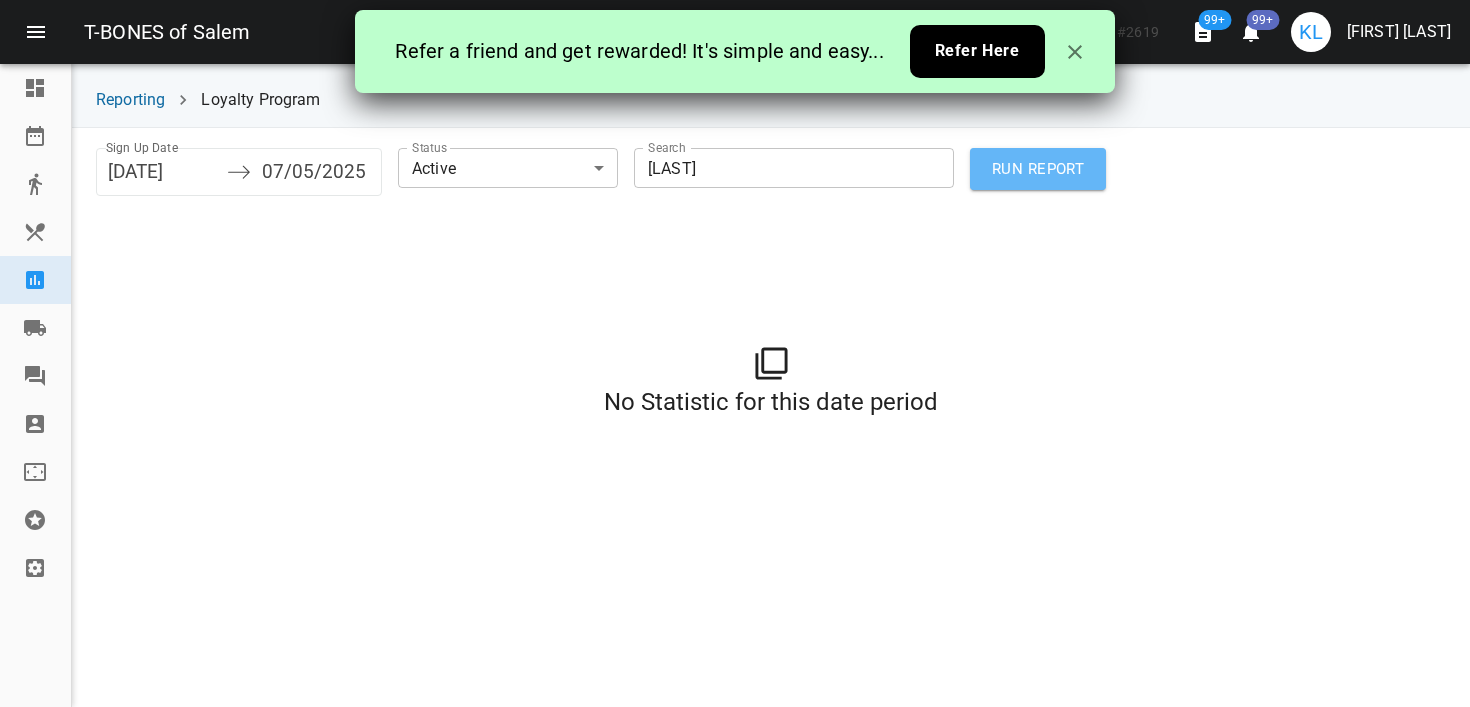 click on "RUN REPORT" at bounding box center [1038, 169] 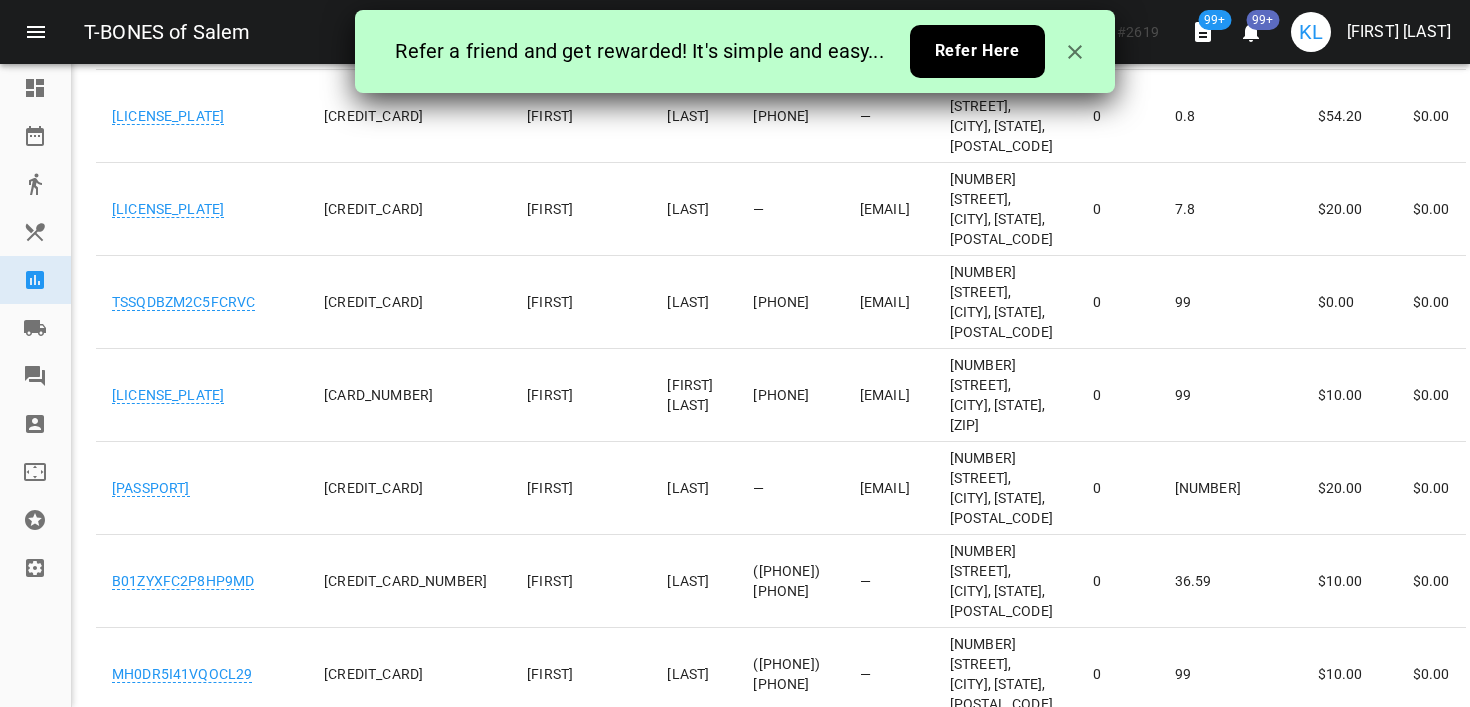 scroll, scrollTop: 2665, scrollLeft: 0, axis: vertical 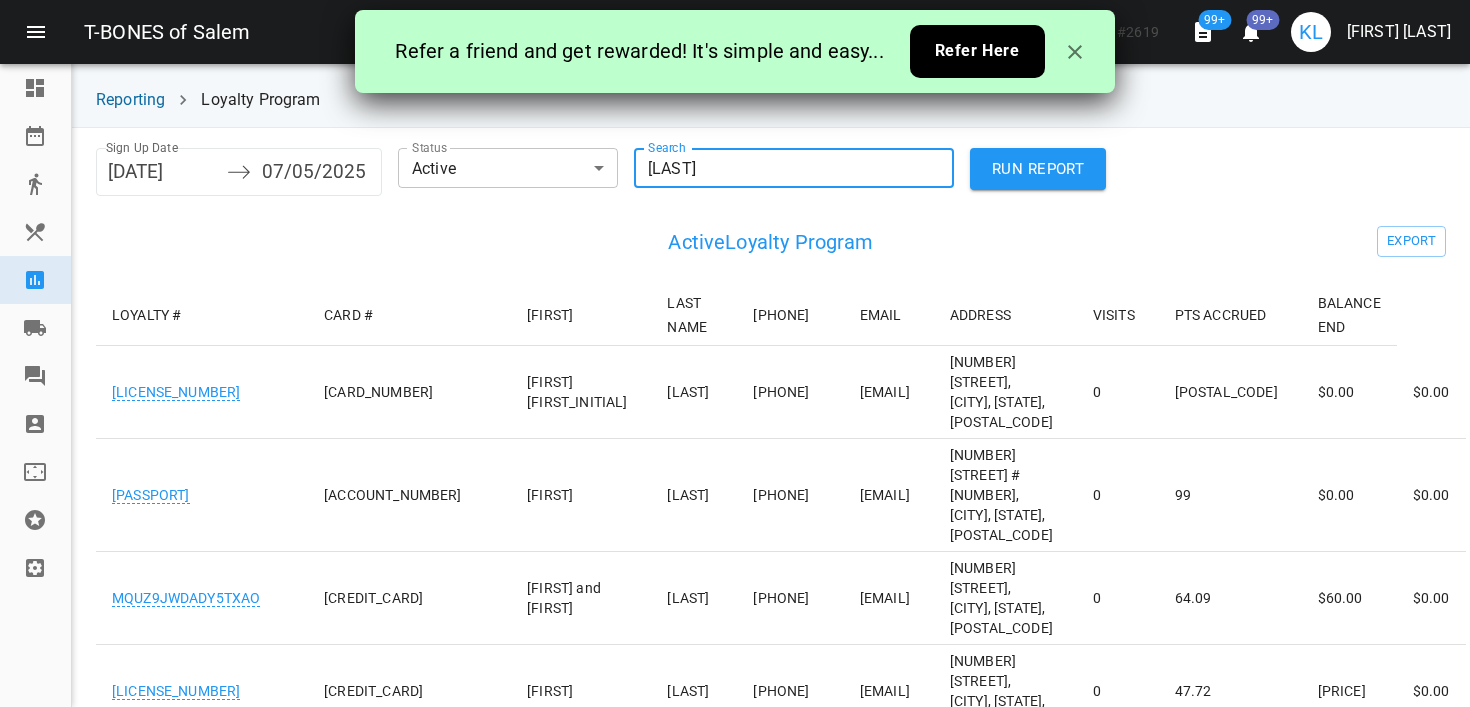 click on "[LAST]" at bounding box center (794, 168) 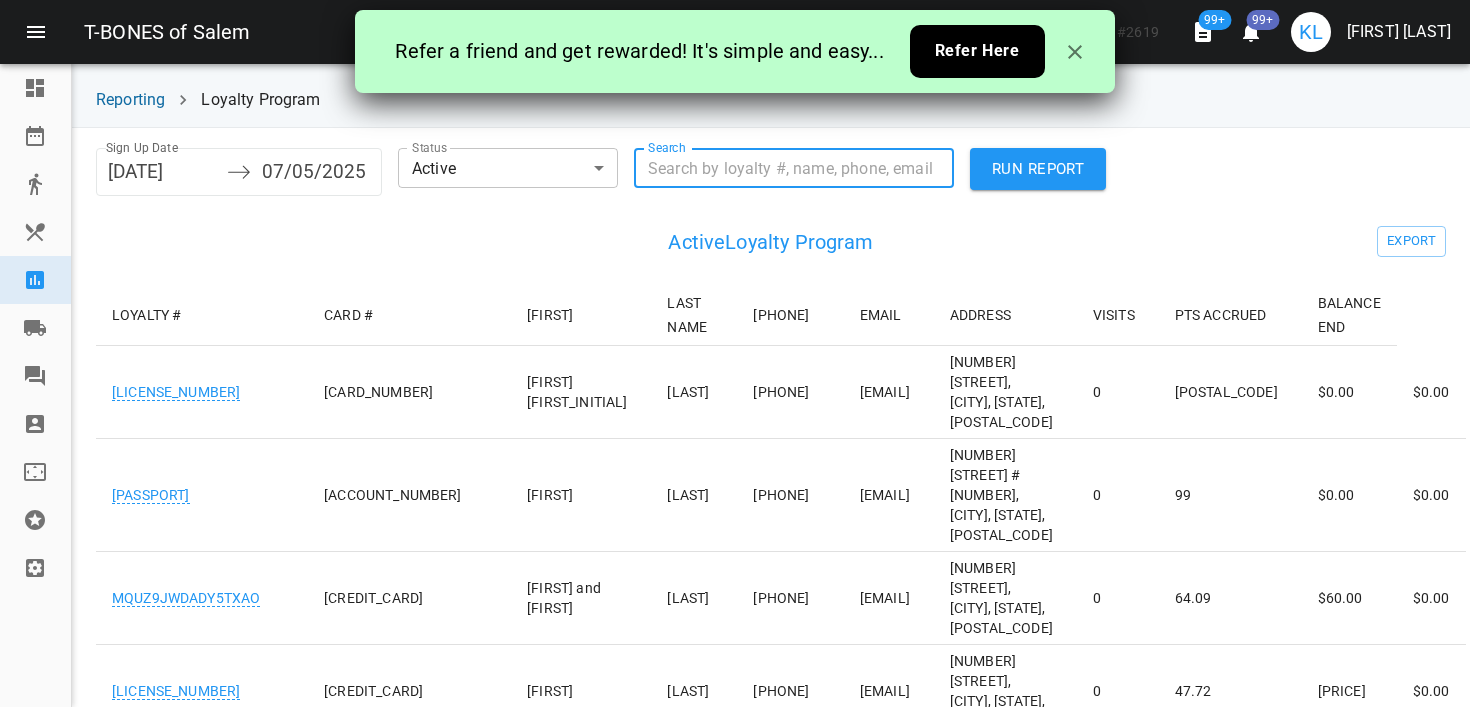 paste on "[PHONE]" 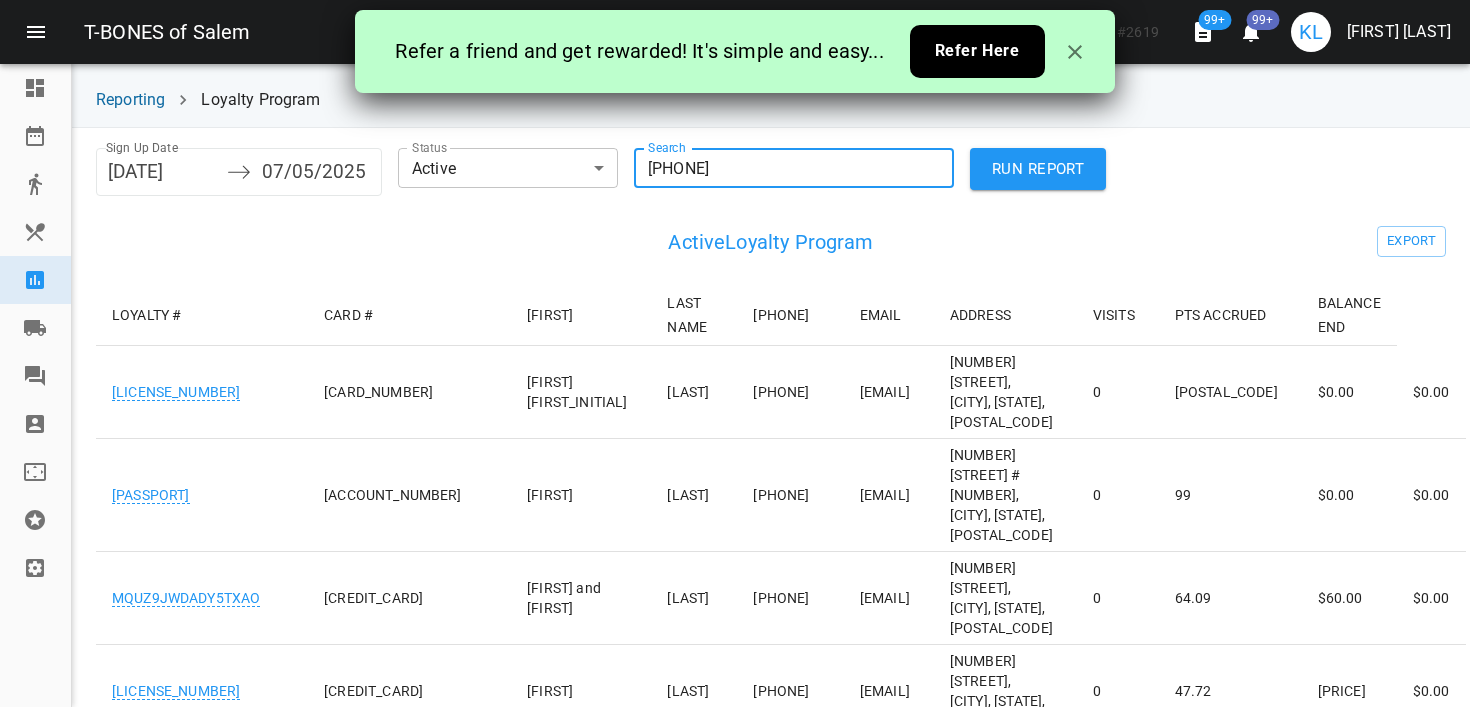 click on "[PHONE]" at bounding box center [794, 168] 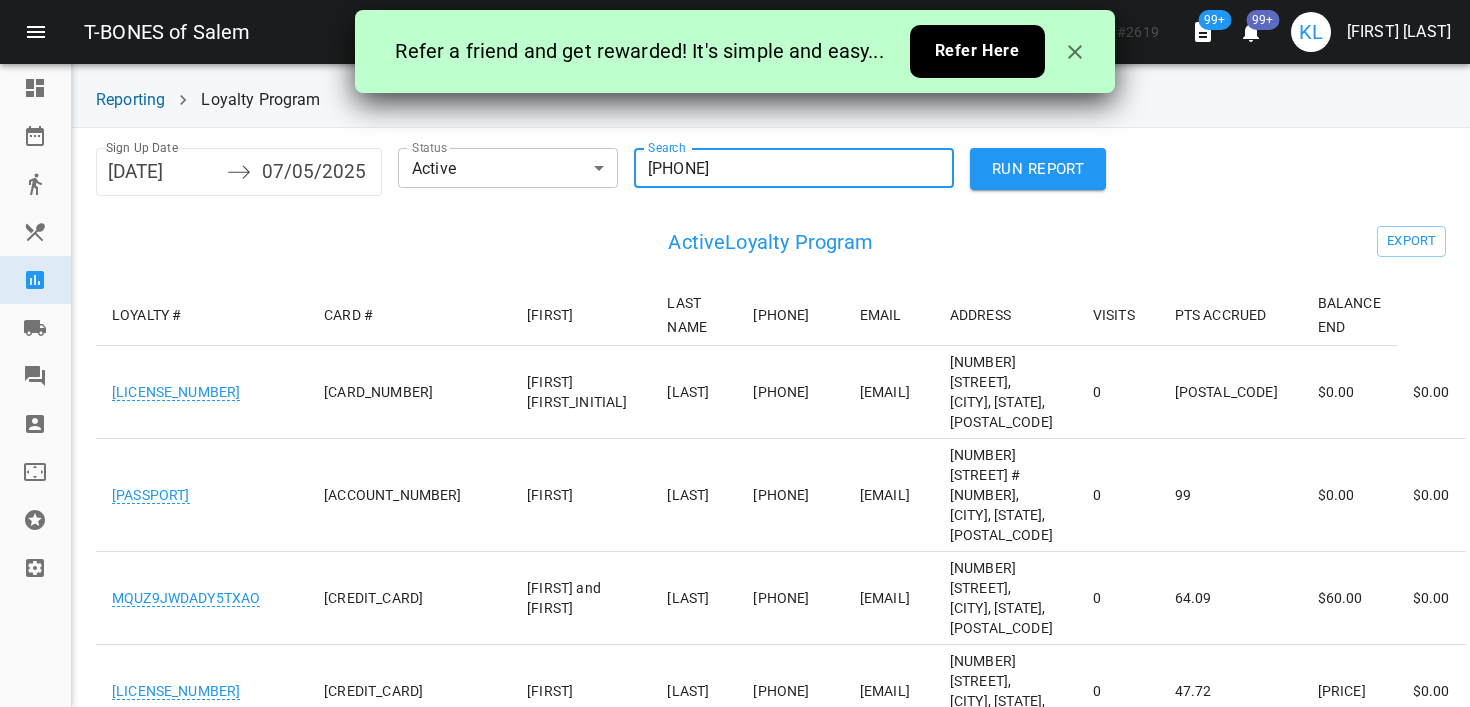 click on "[PHONE]" at bounding box center (794, 168) 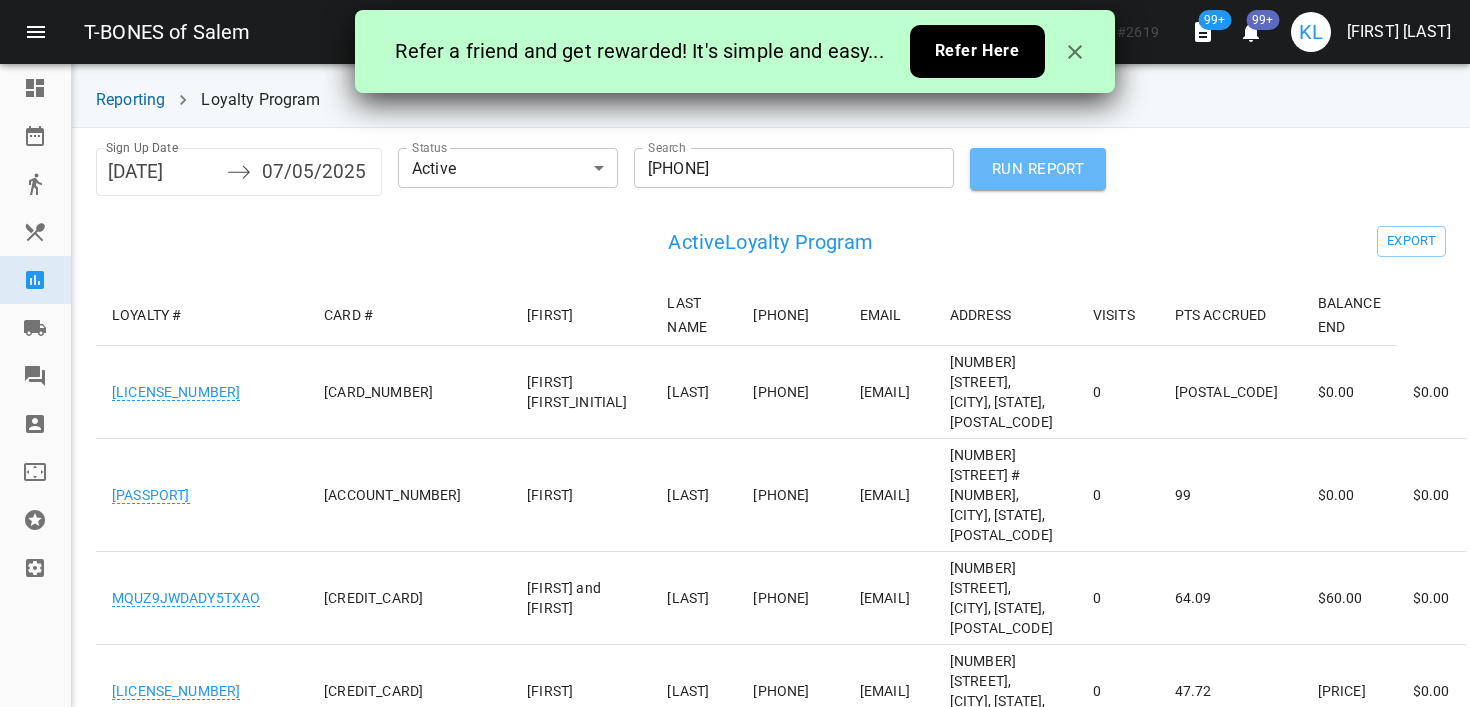 click on "RUN REPORT" at bounding box center (1038, 169) 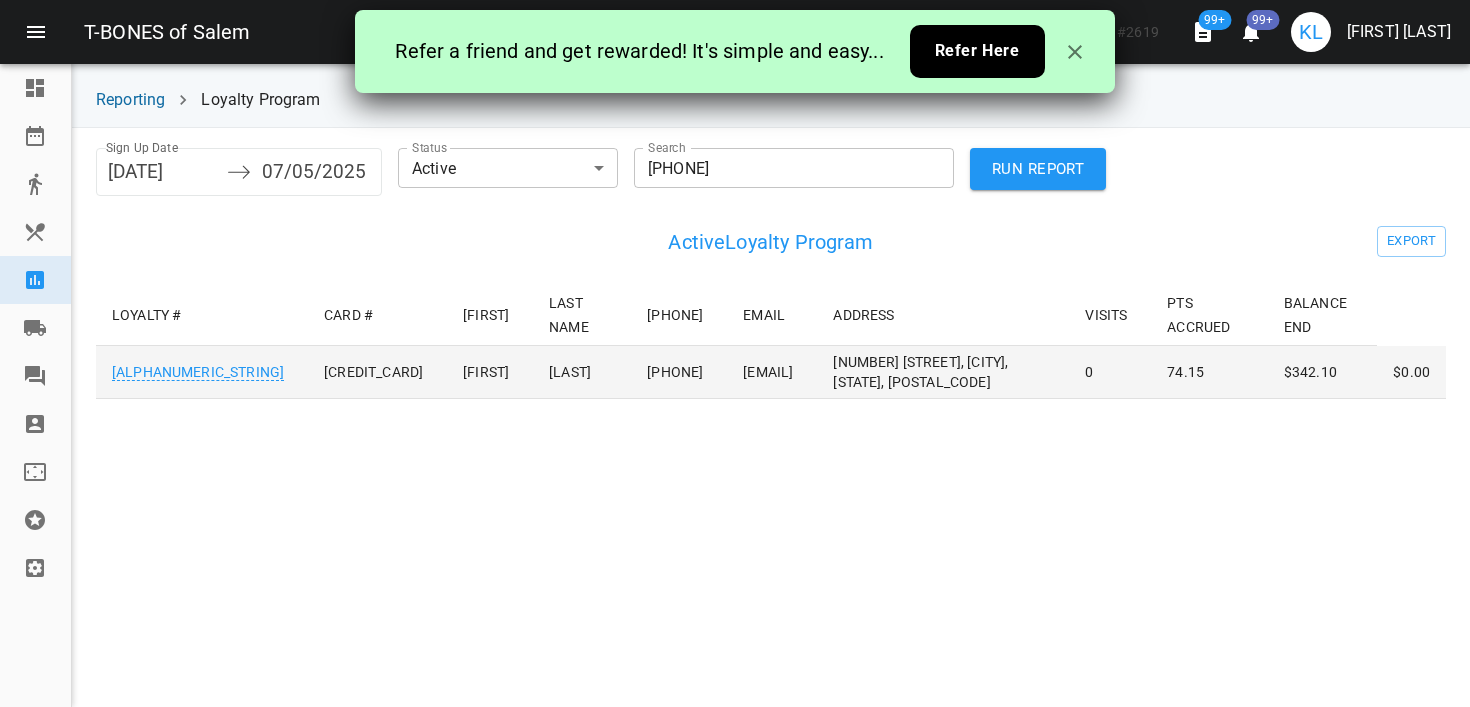 click on "[EMAIL]" at bounding box center (772, 372) 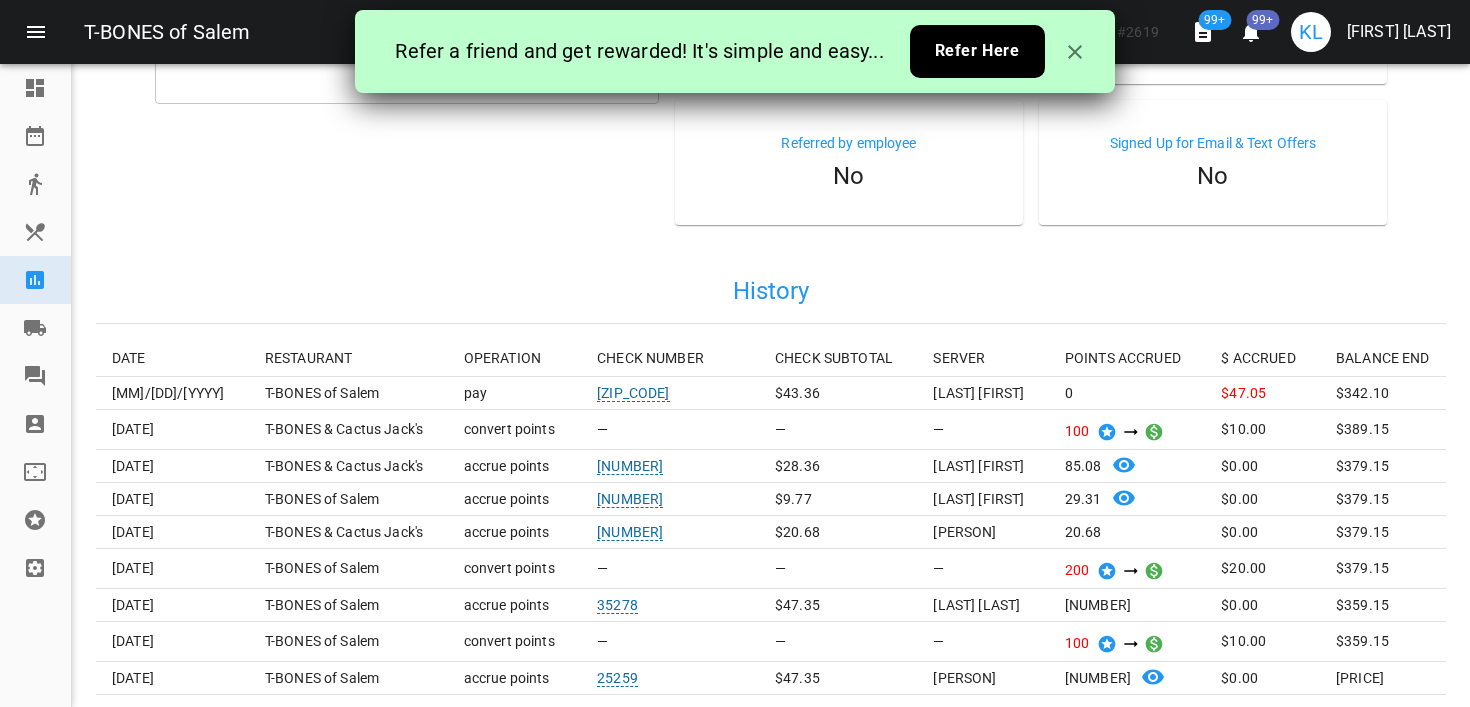 scroll, scrollTop: 633, scrollLeft: 0, axis: vertical 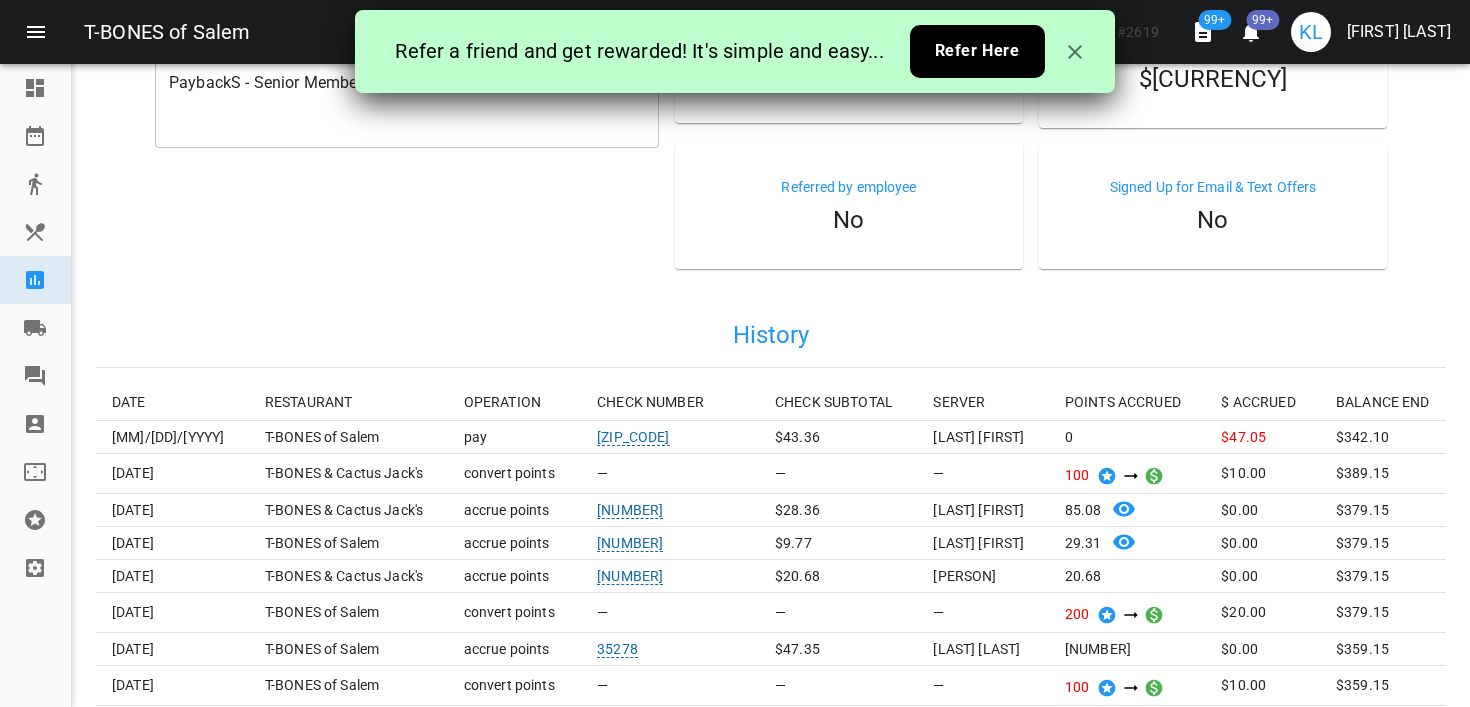 click on "[ZIP_CODE]" at bounding box center [633, 437] 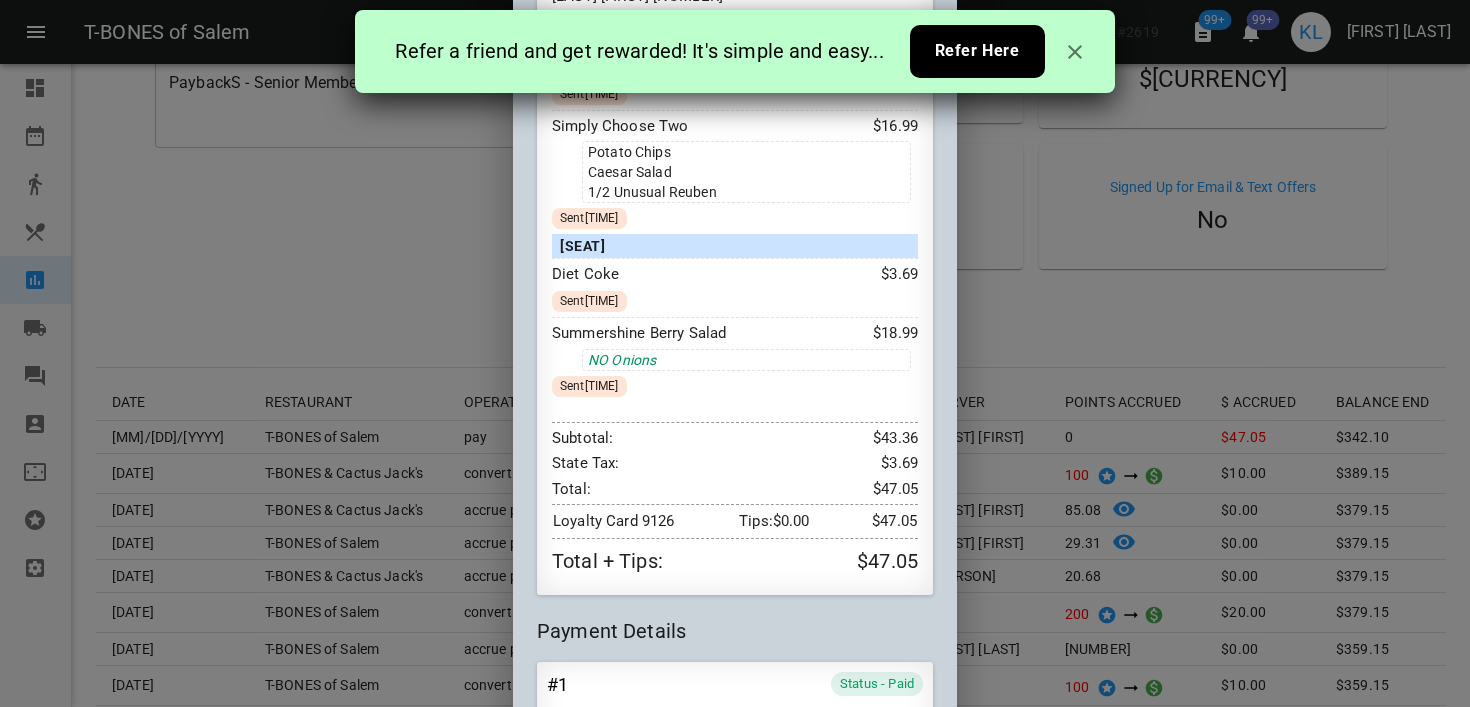 scroll, scrollTop: 635, scrollLeft: 0, axis: vertical 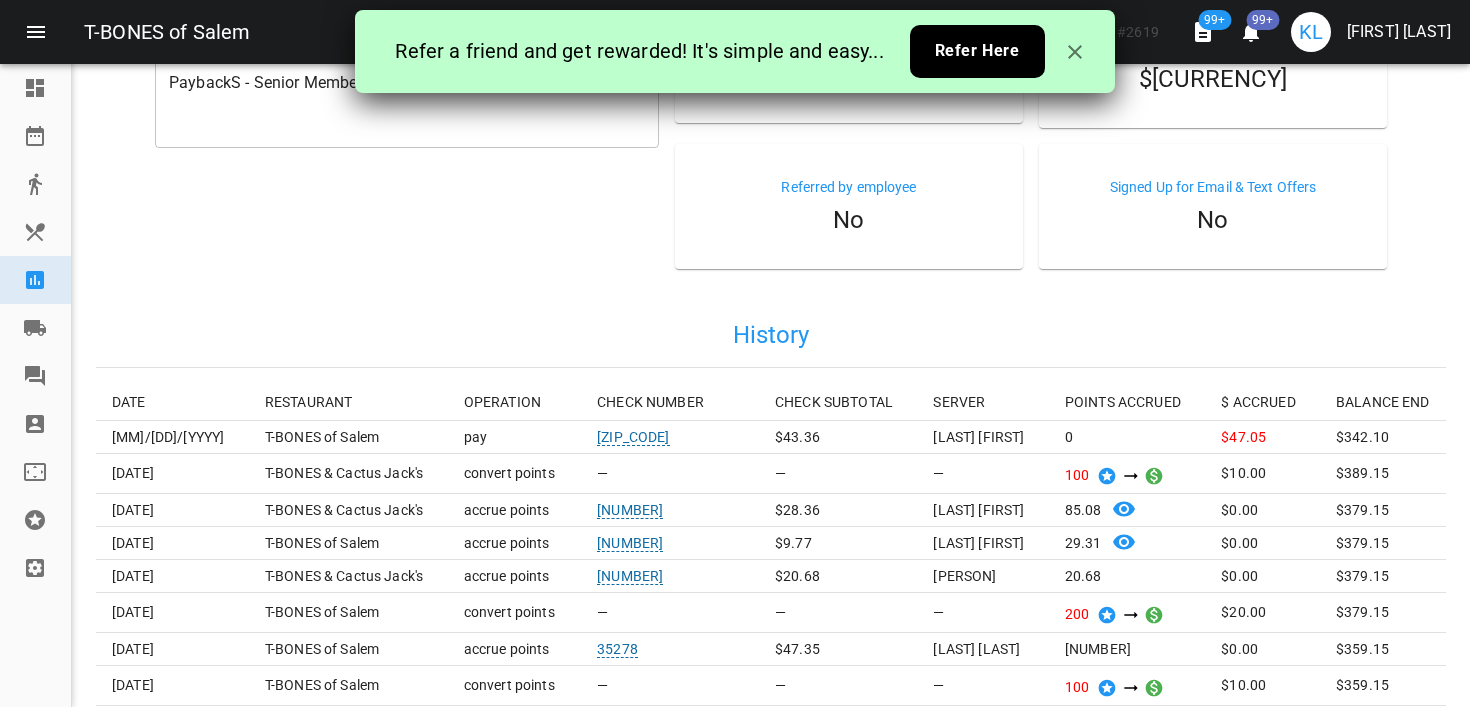 click on "[ZIP_CODE]" at bounding box center (633, 437) 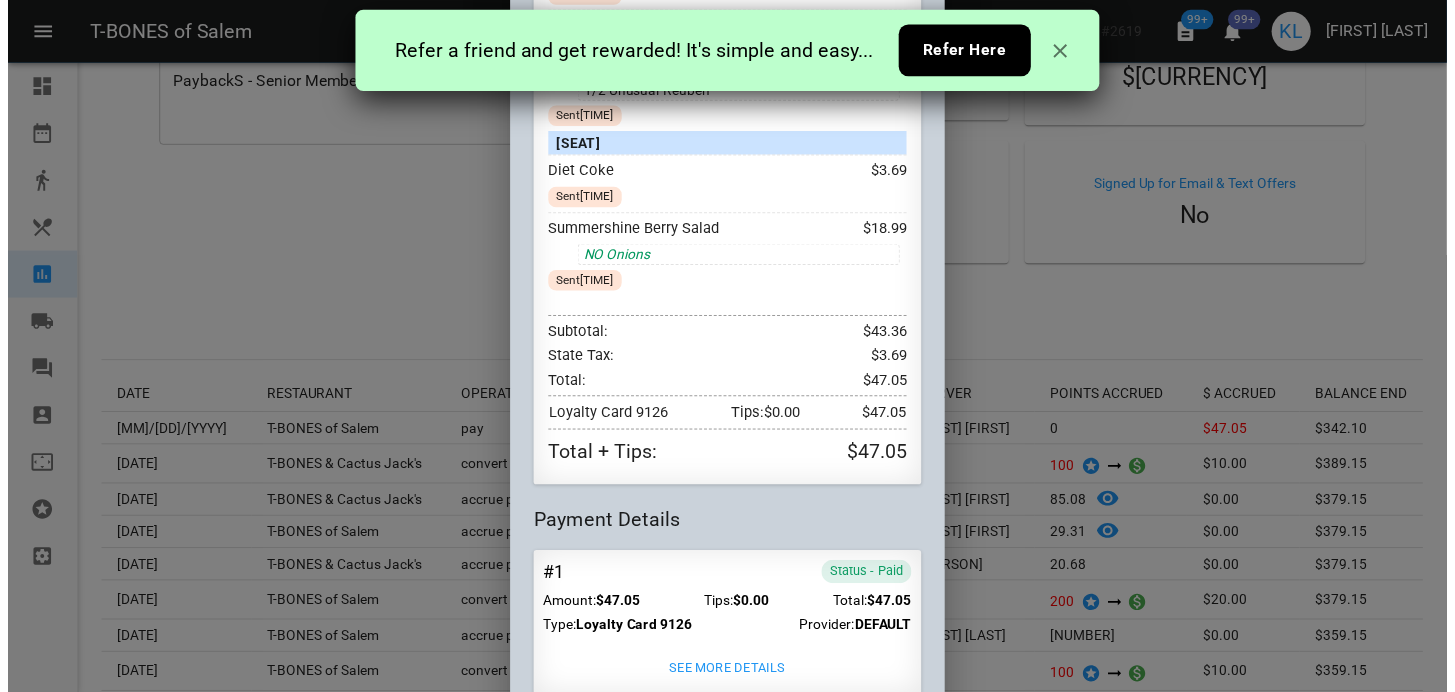 scroll, scrollTop: 523, scrollLeft: 0, axis: vertical 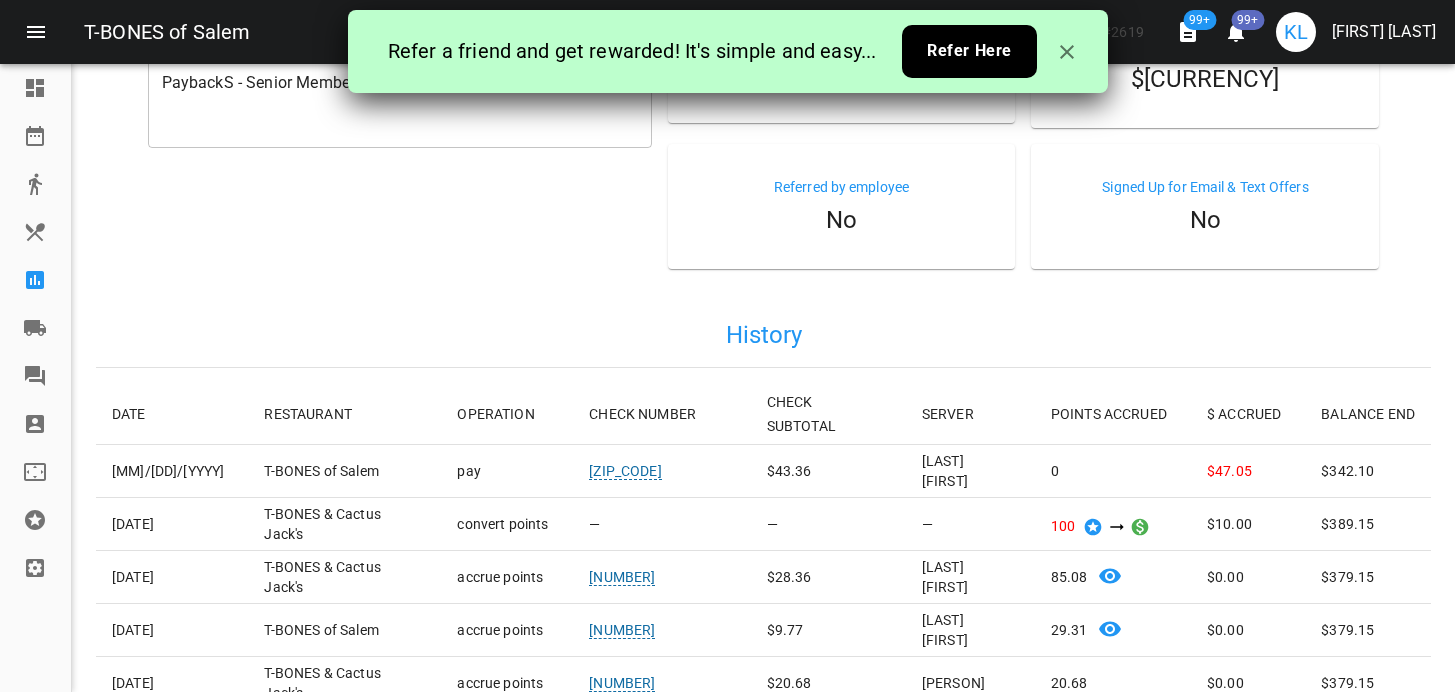 click at bounding box center [44, 280] 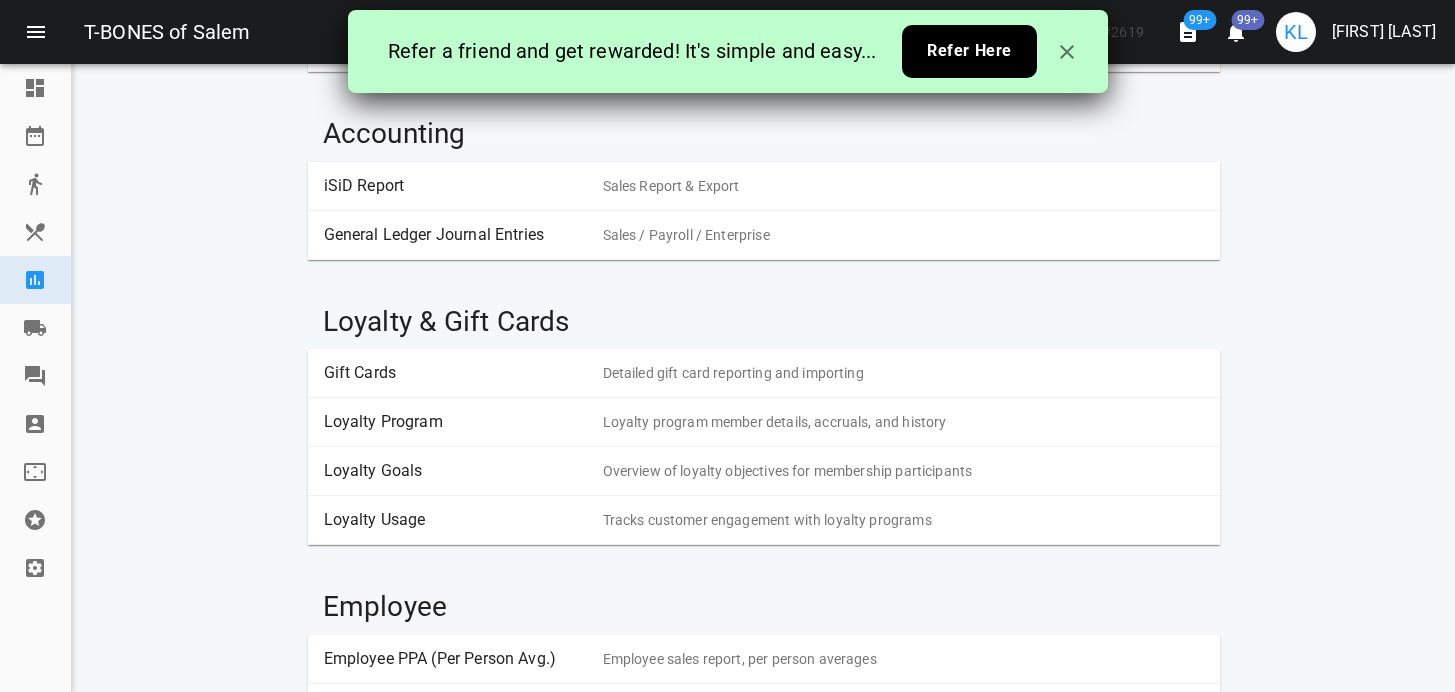 scroll, scrollTop: 951, scrollLeft: 0, axis: vertical 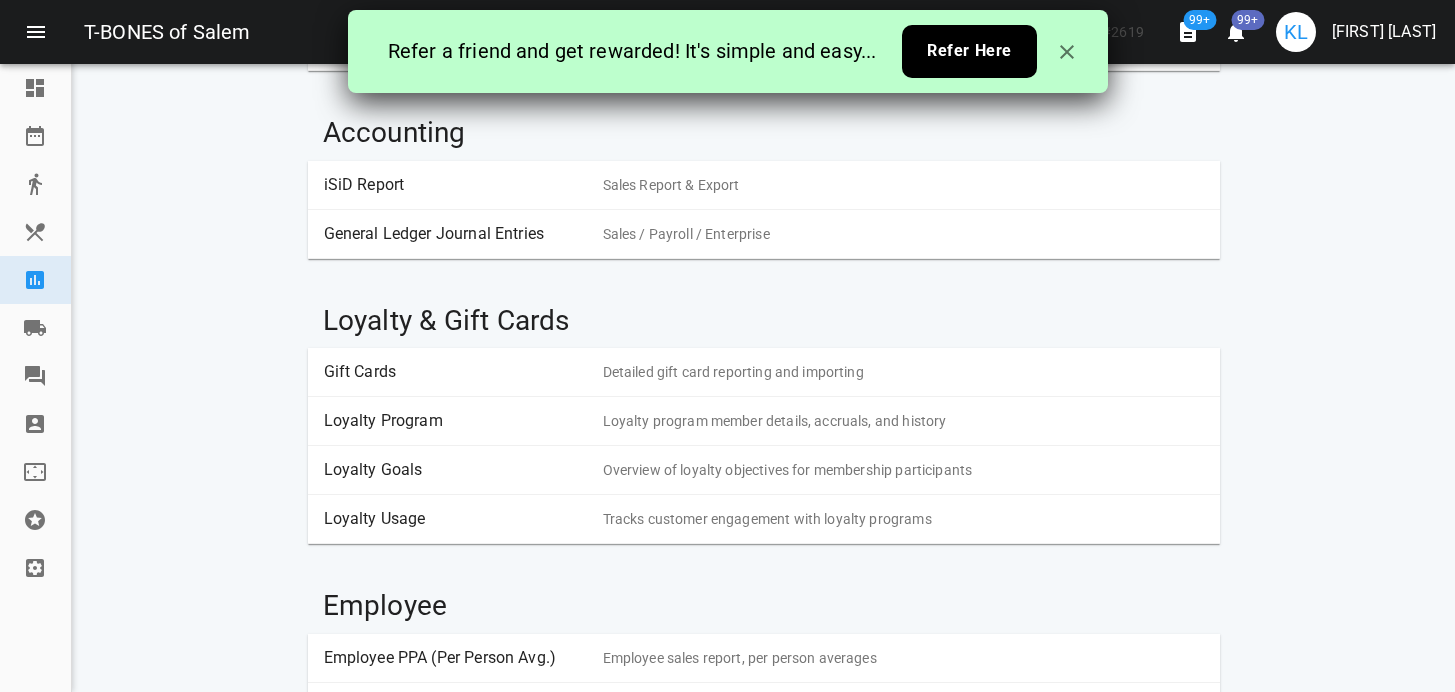 click on "Gift Cards" at bounding box center [456, 372] 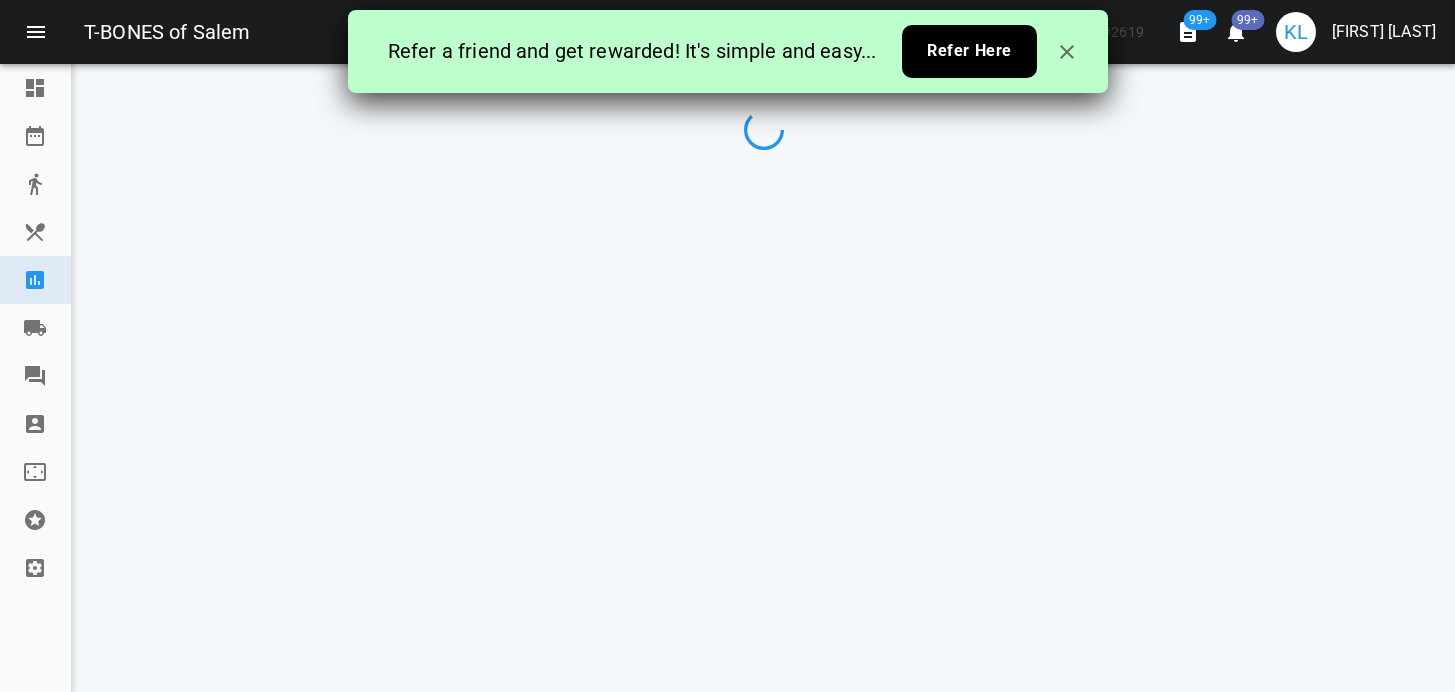 scroll, scrollTop: 0, scrollLeft: 0, axis: both 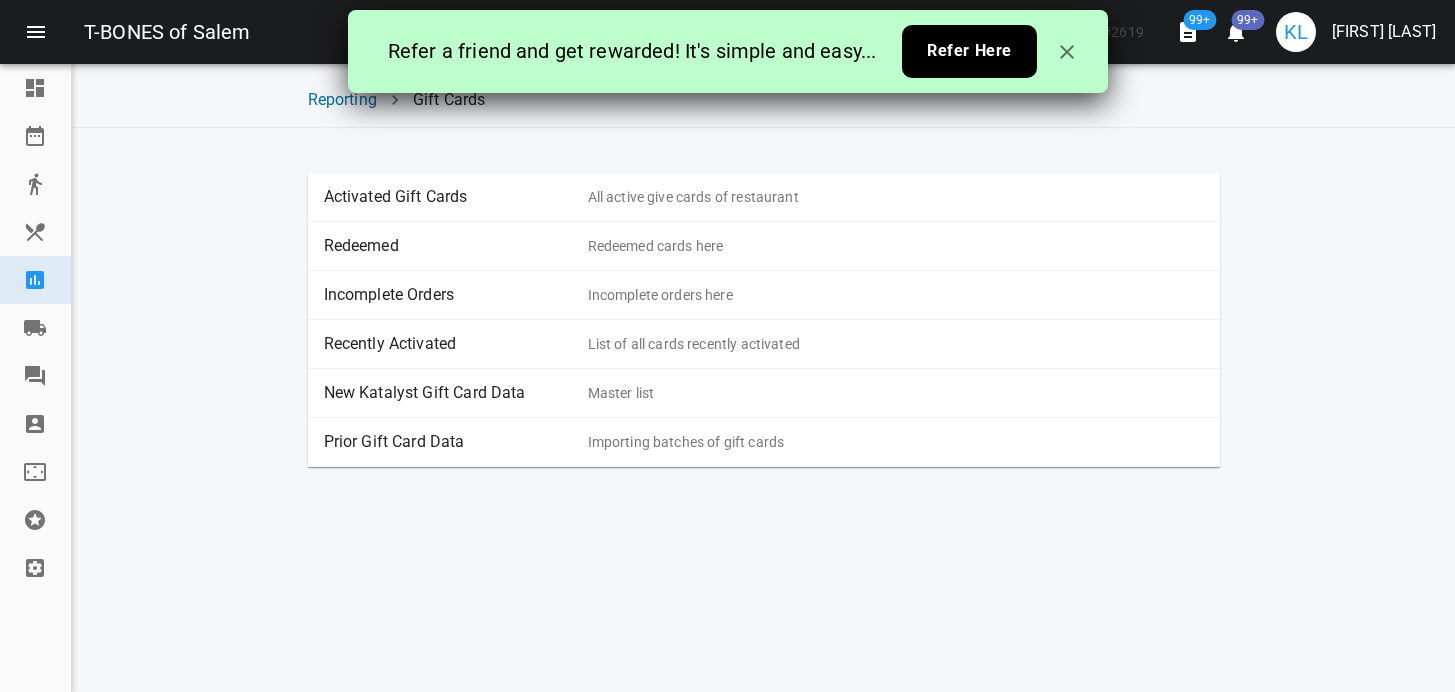 click on "Incomplete Orders" at bounding box center [456, 295] 